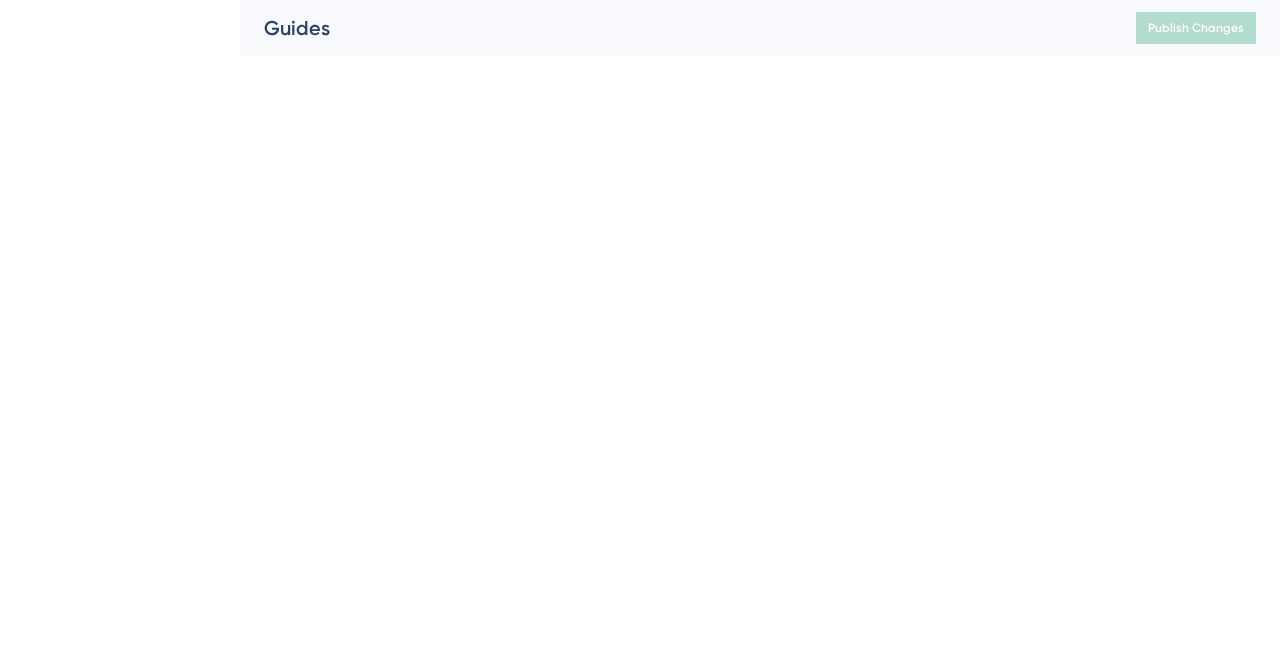scroll, scrollTop: 0, scrollLeft: 0, axis: both 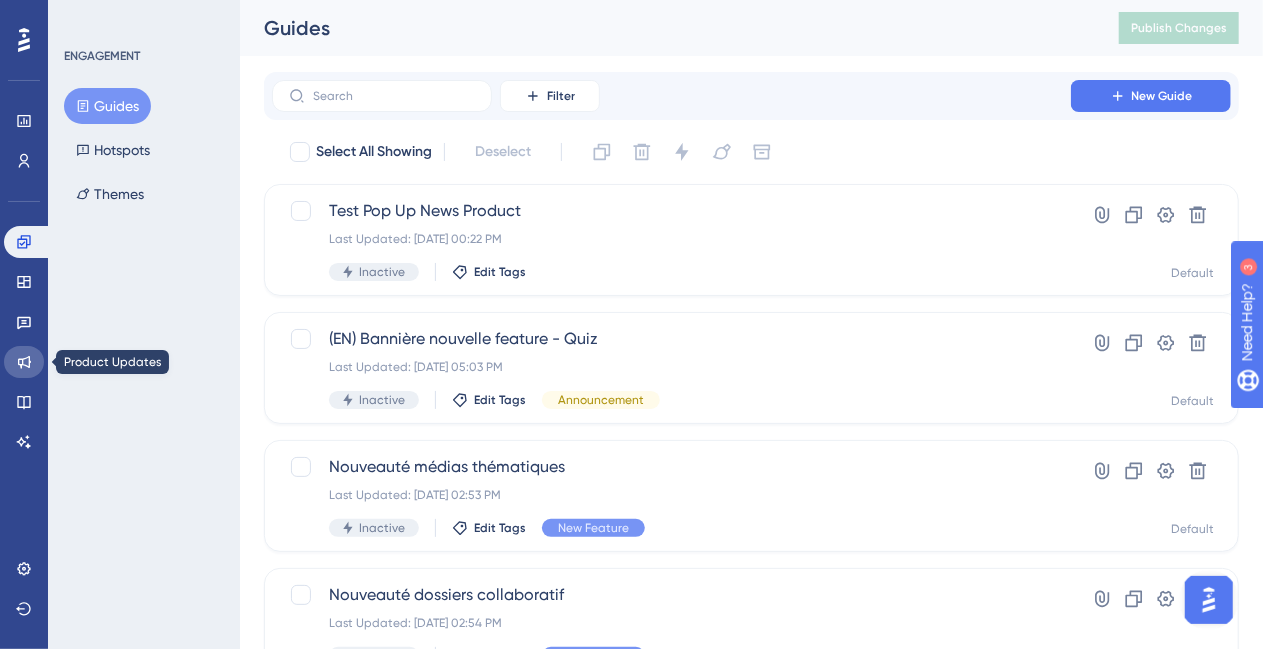 drag, startPoint x: 28, startPoint y: 355, endPoint x: 291, endPoint y: 323, distance: 264.9396 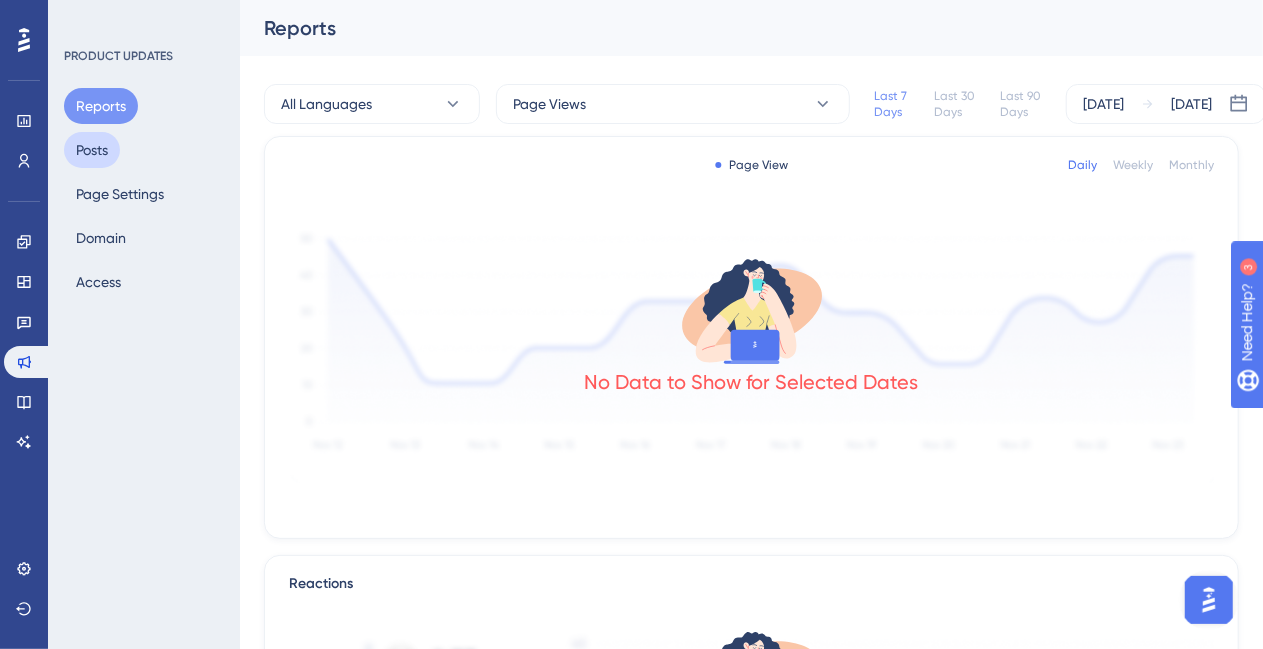 click on "Posts" at bounding box center (92, 150) 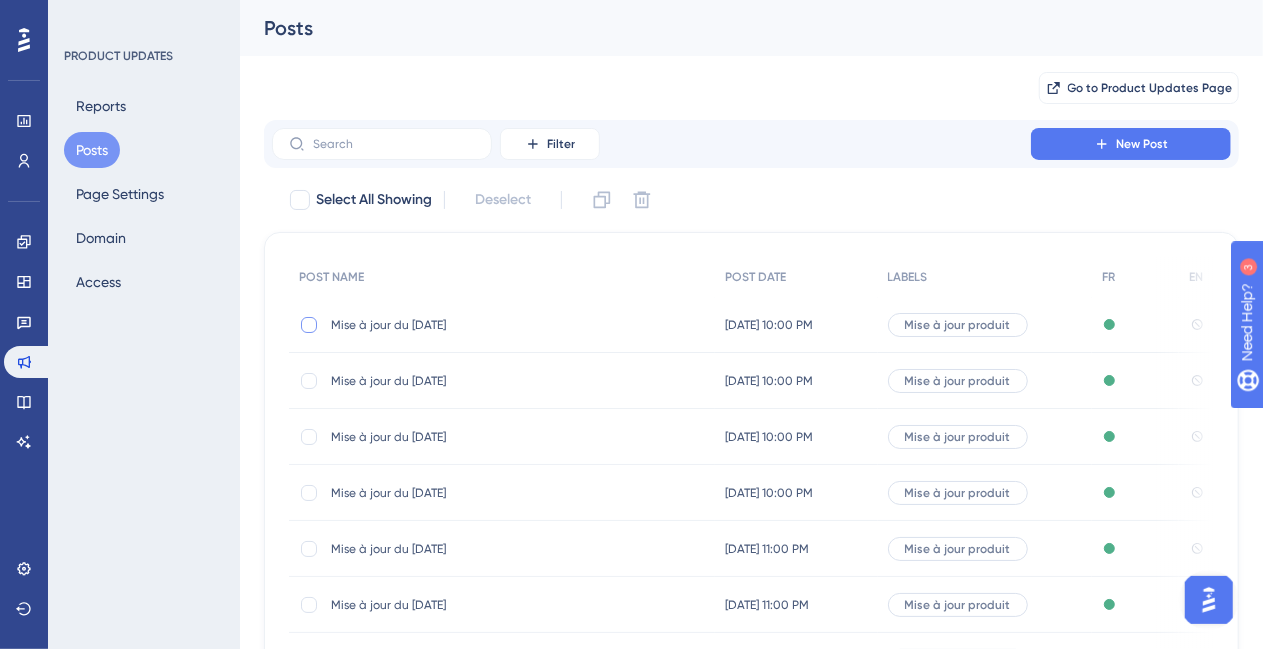 click at bounding box center (309, 325) 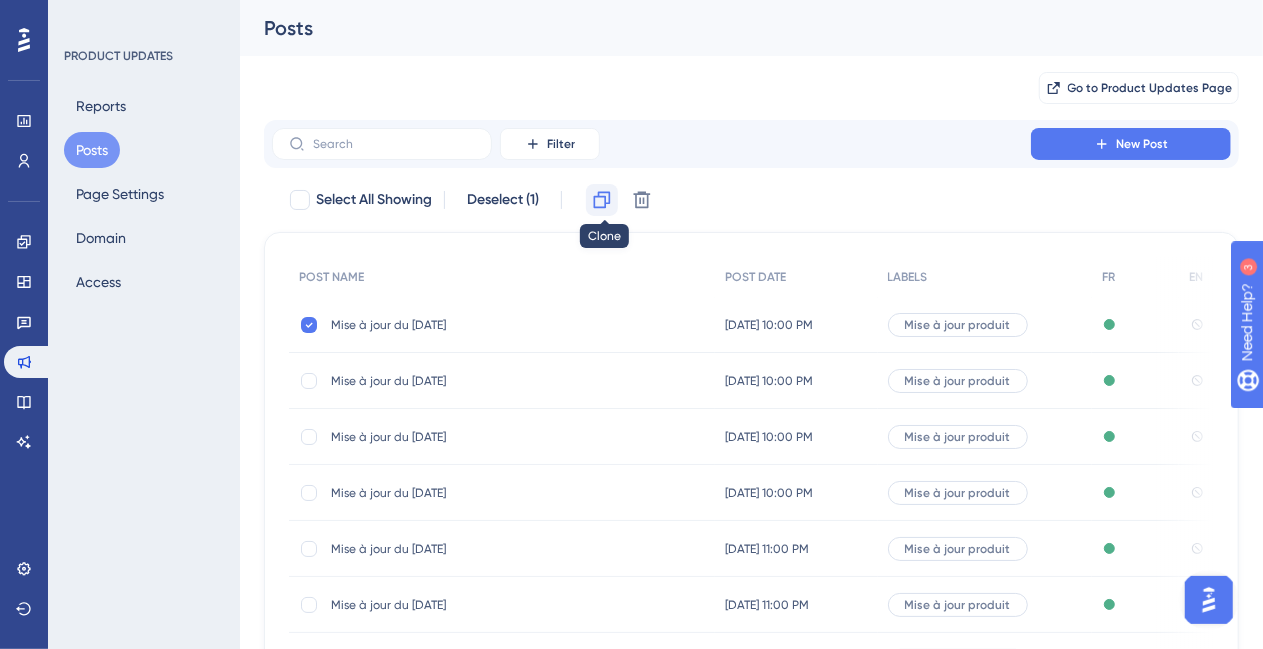 click 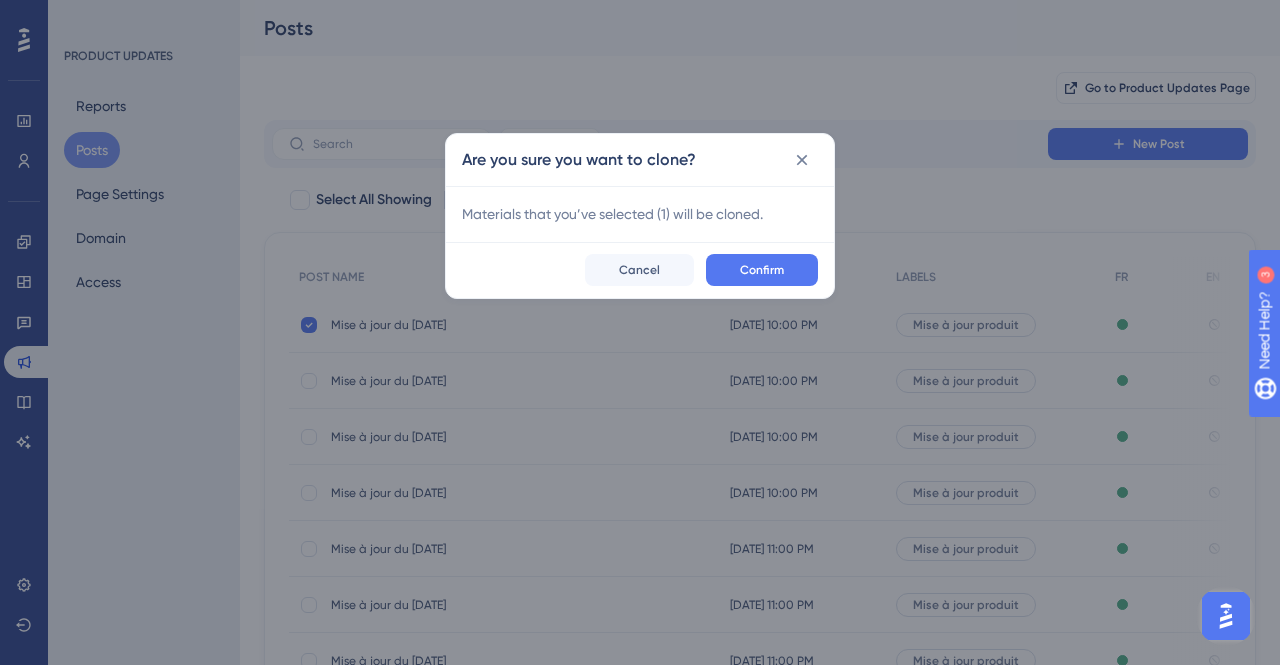 click on "Materials that you’ve selected ( 1 ) will be cloned." at bounding box center (640, 214) 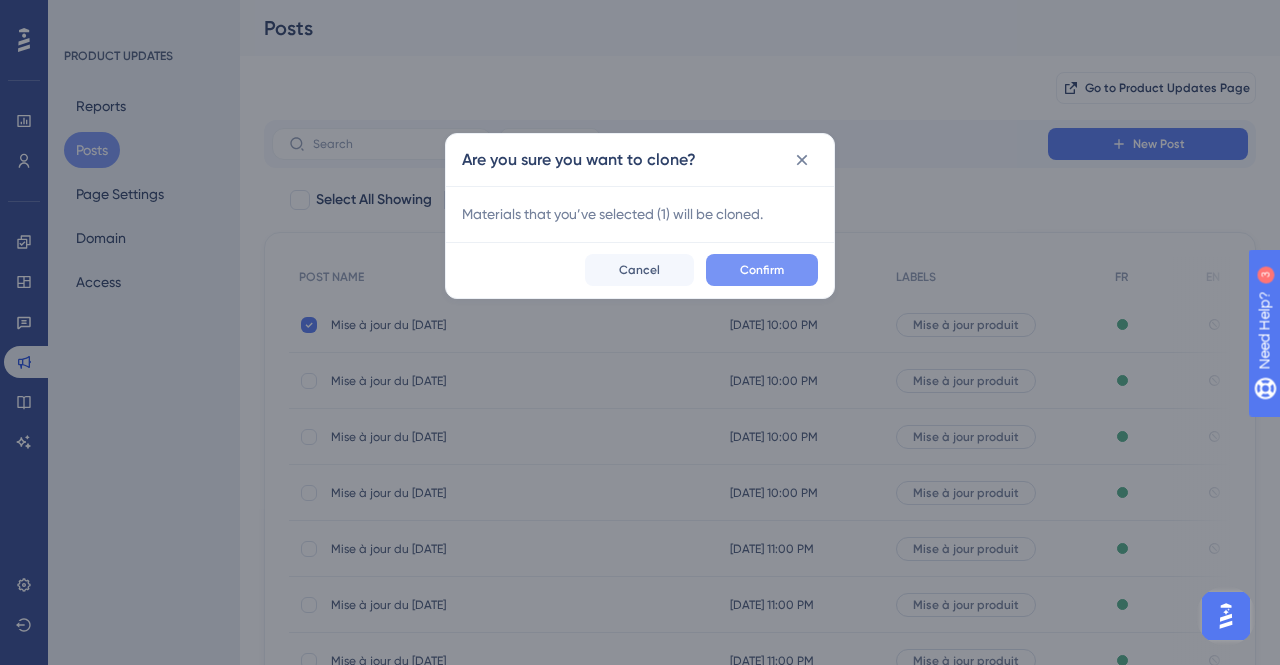 click on "Confirm" at bounding box center [762, 270] 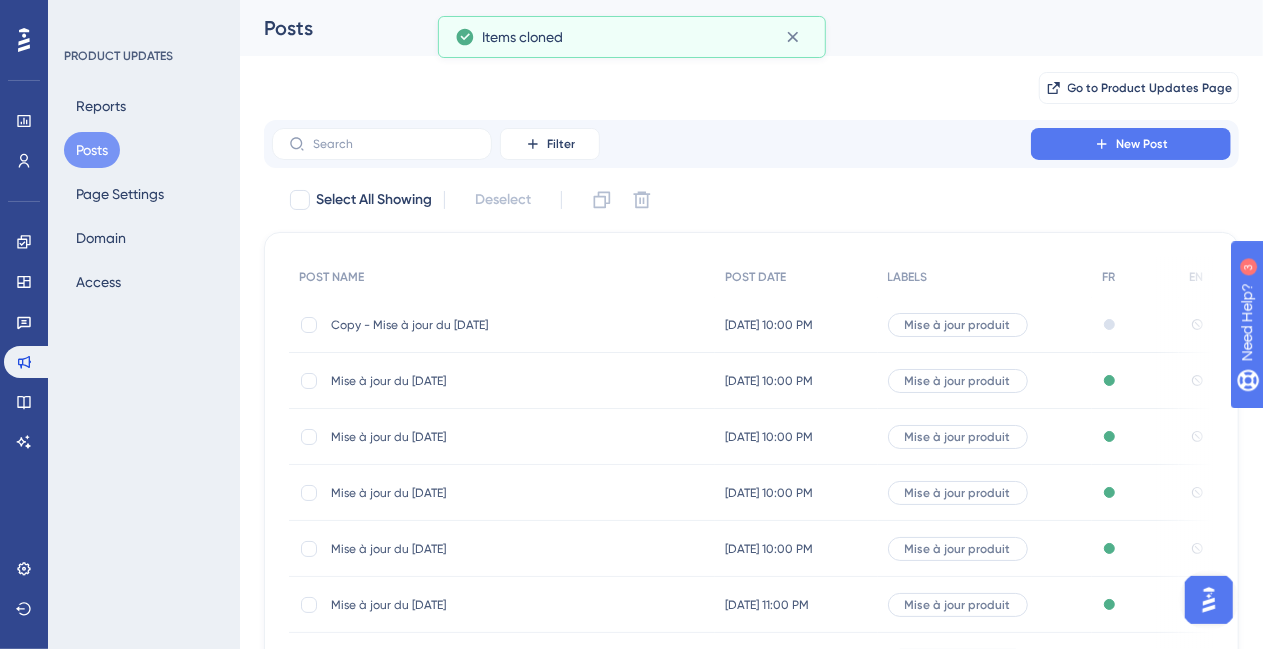 click on "Copy - Mise à jour du [DATE]" at bounding box center (491, 325) 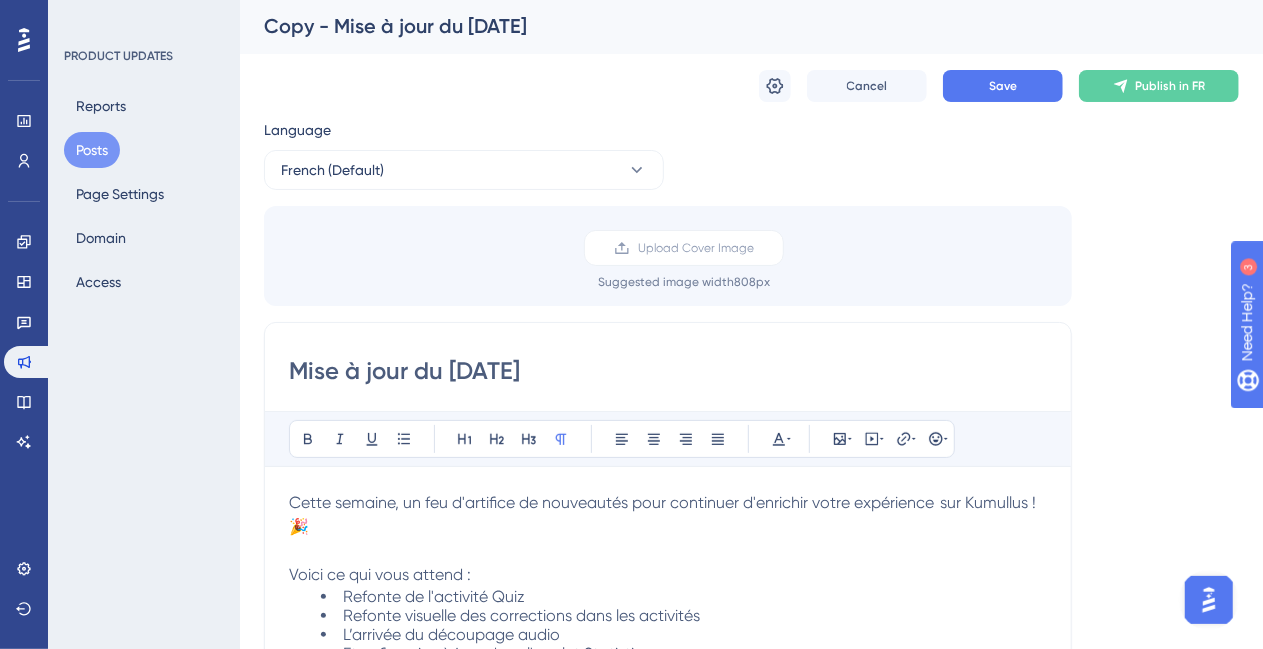 scroll, scrollTop: 0, scrollLeft: 0, axis: both 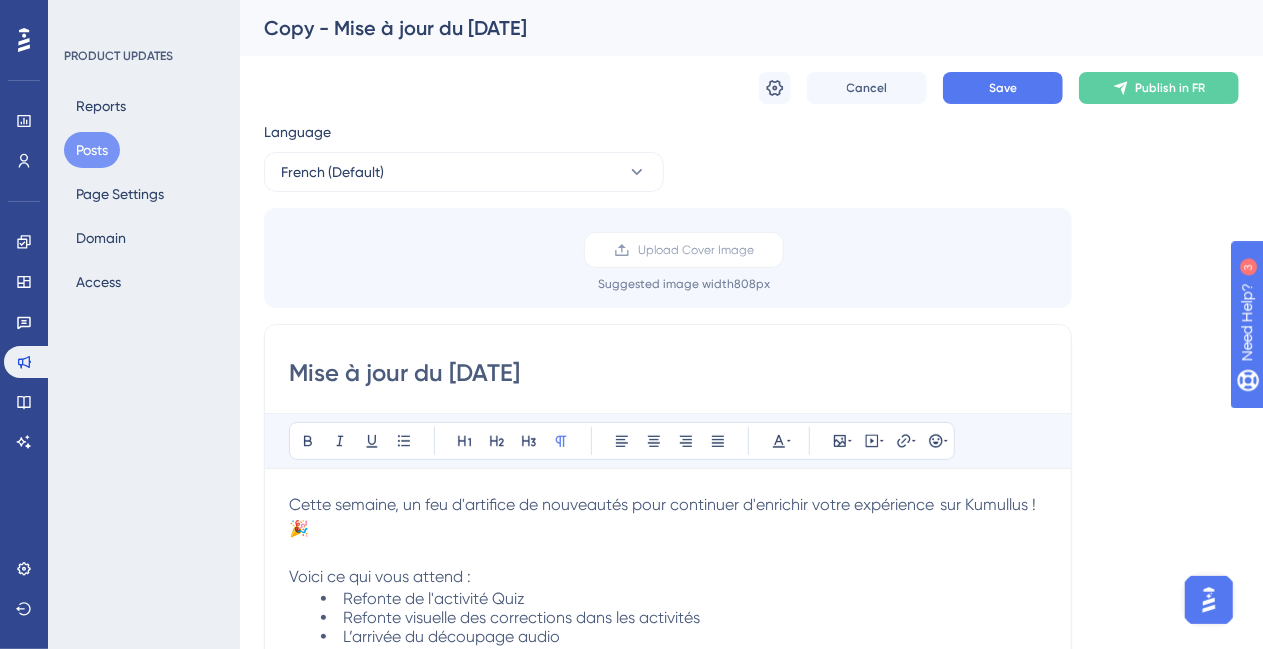 click on "Mise à jour du [DATE]" at bounding box center [668, 373] 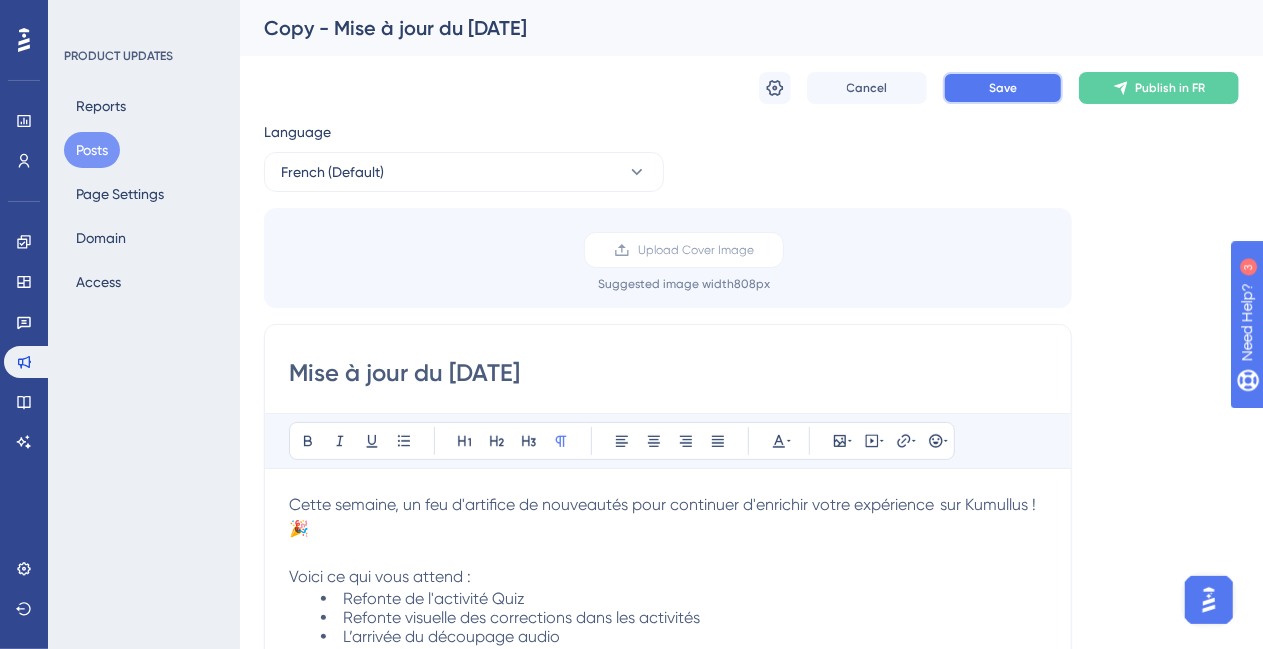 click on "Save" at bounding box center [1003, 88] 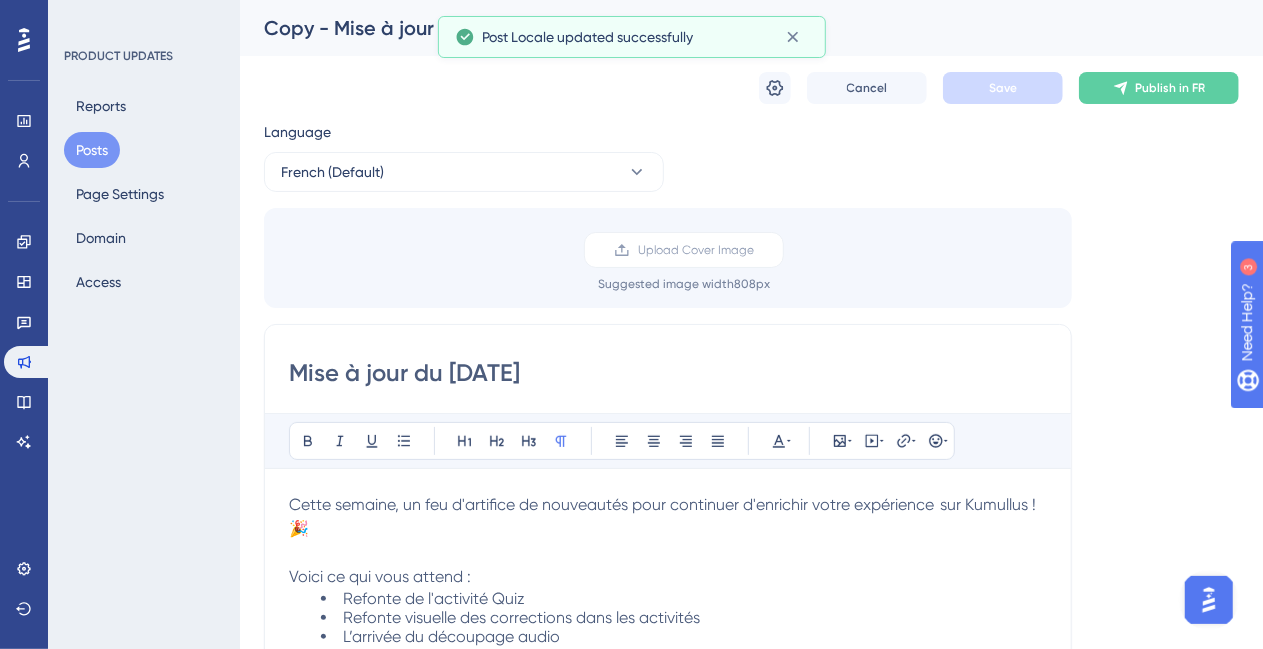 click 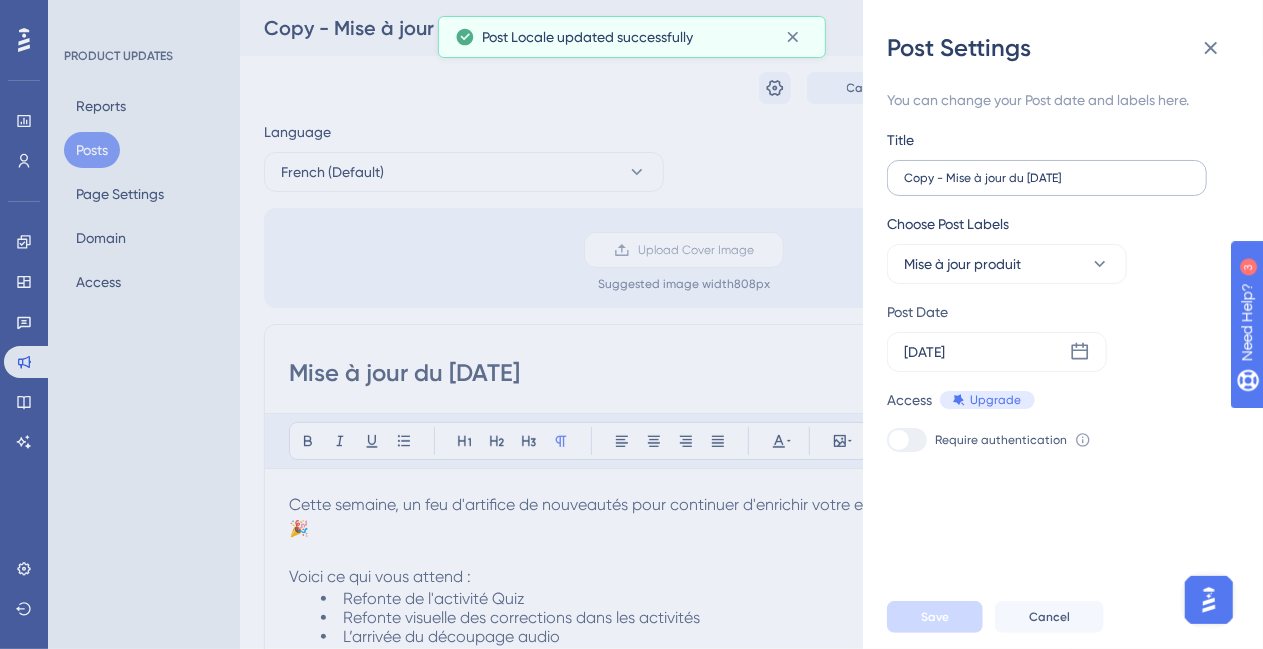click on "Copy - Mise à jour du [DATE]" at bounding box center (1047, 178) 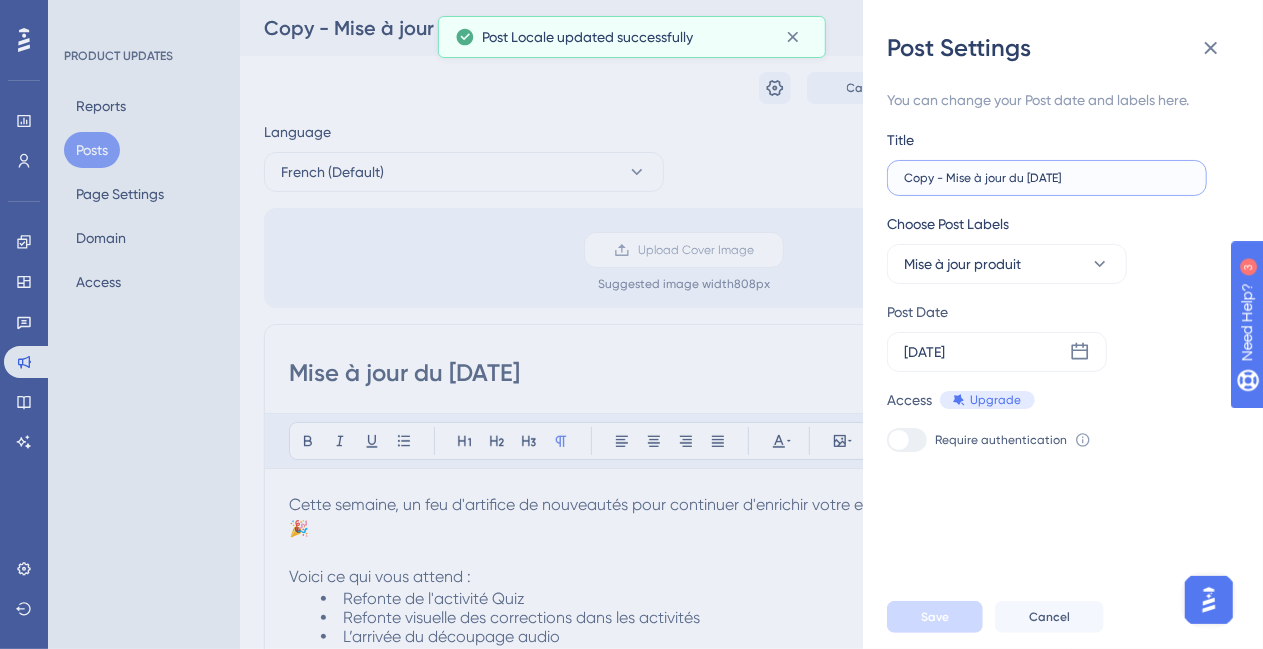 click on "Copy - Mise à jour du [DATE]" at bounding box center [1047, 178] 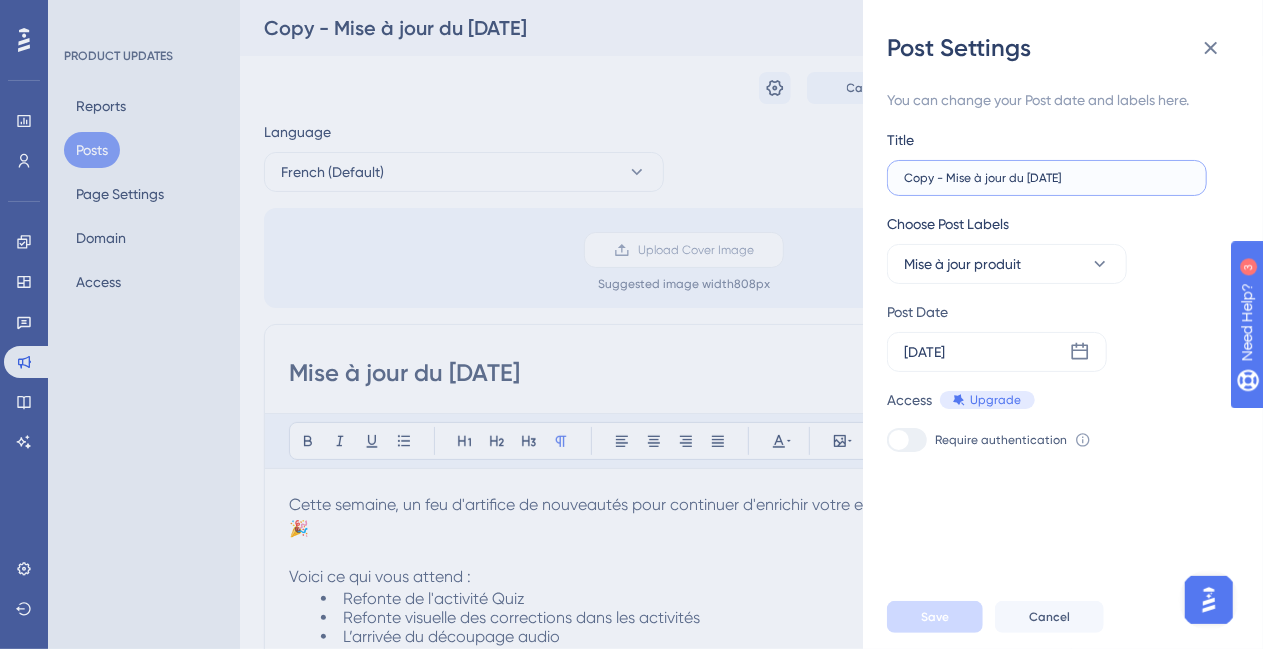 drag, startPoint x: 948, startPoint y: 176, endPoint x: 812, endPoint y: 182, distance: 136.1323 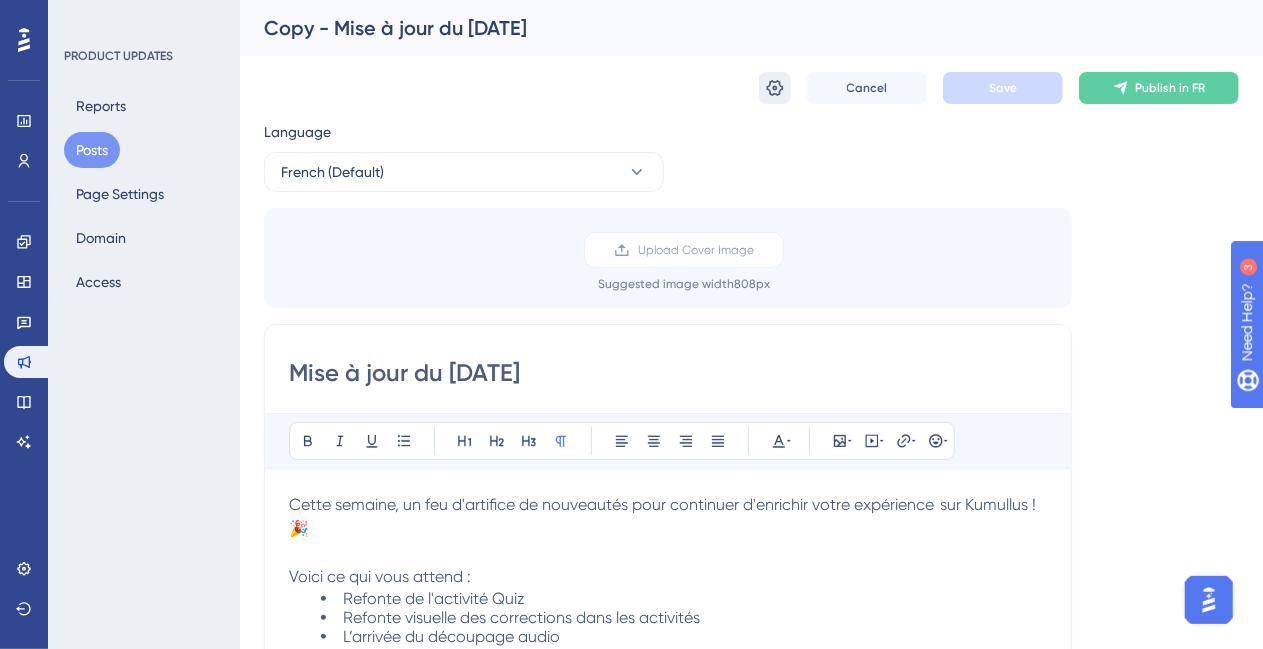 click 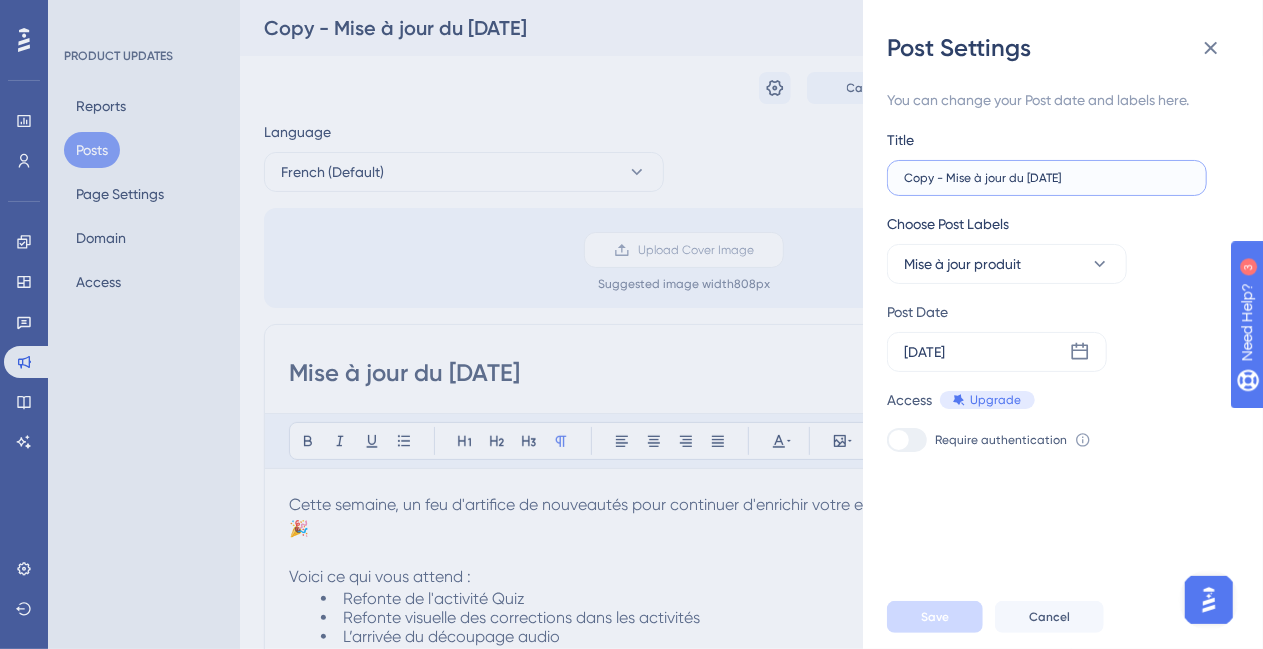 click on "Copy - Mise à jour du [DATE]" at bounding box center (1047, 178) 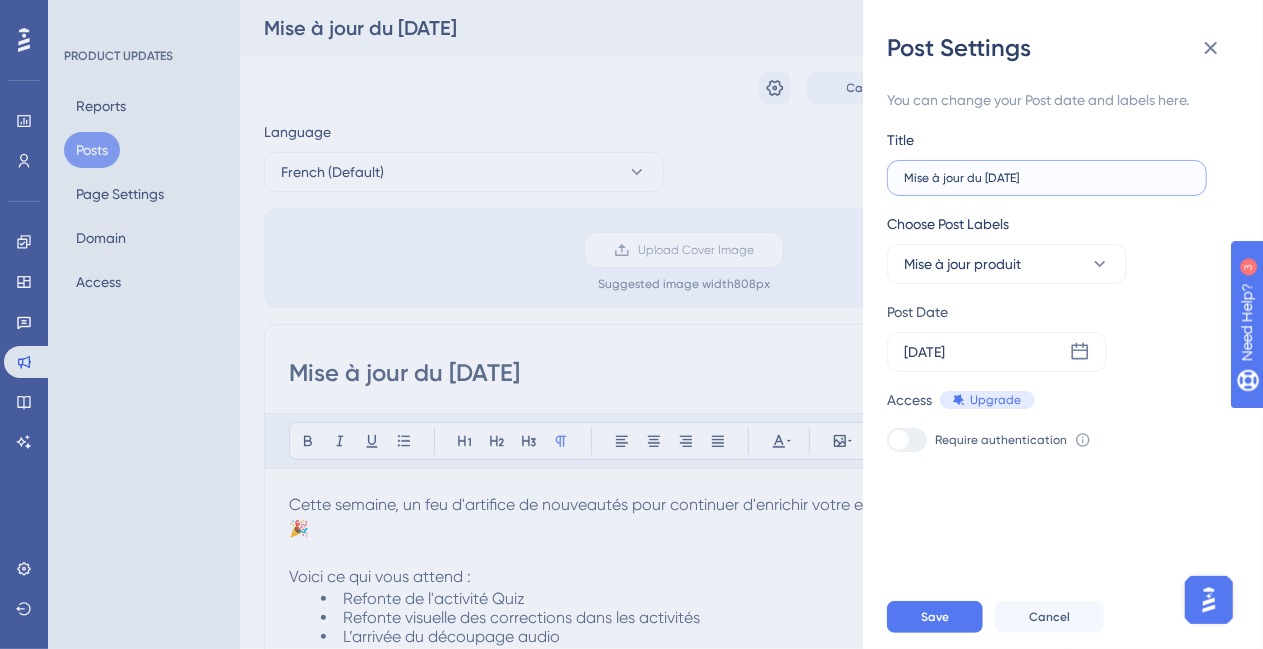 click on "Mise à jour du [DATE]" at bounding box center (1047, 178) 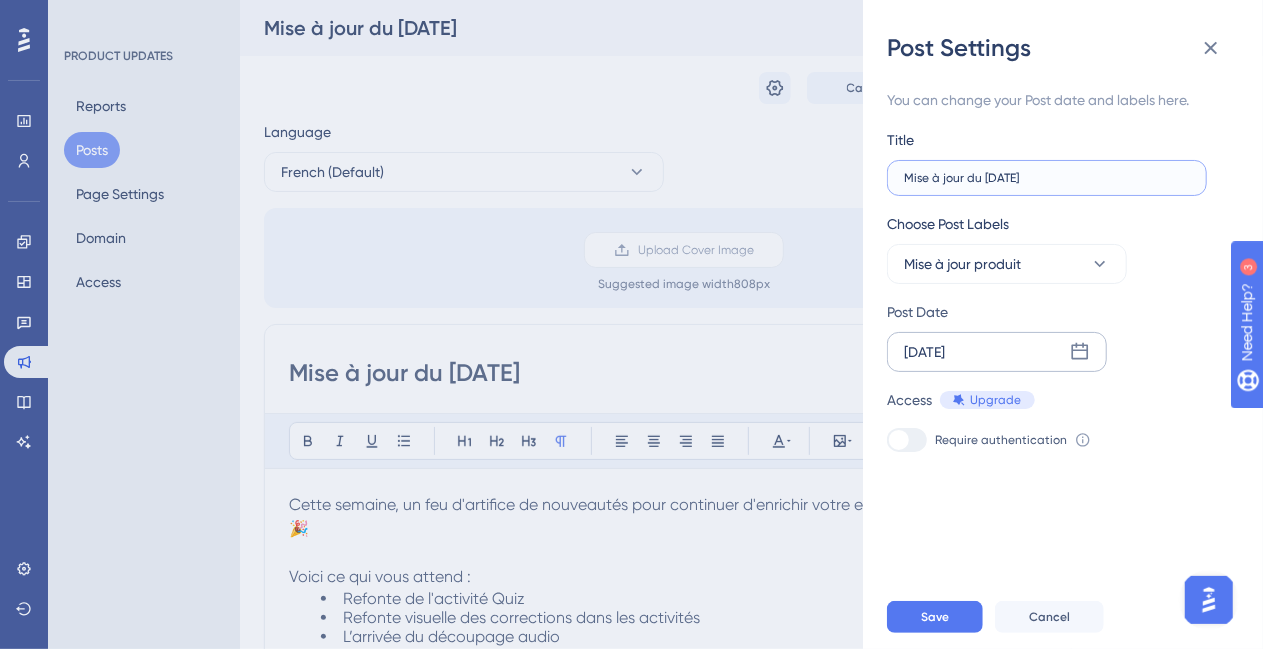 type on "Mise à jour du [DATE]" 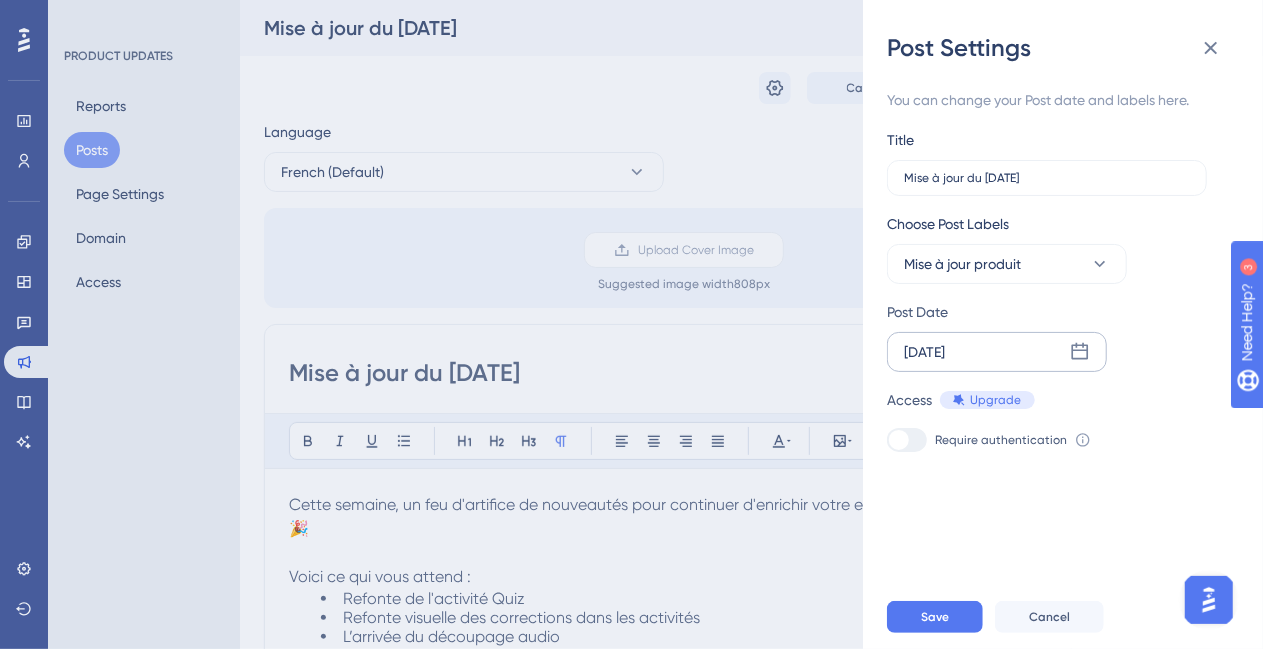 click 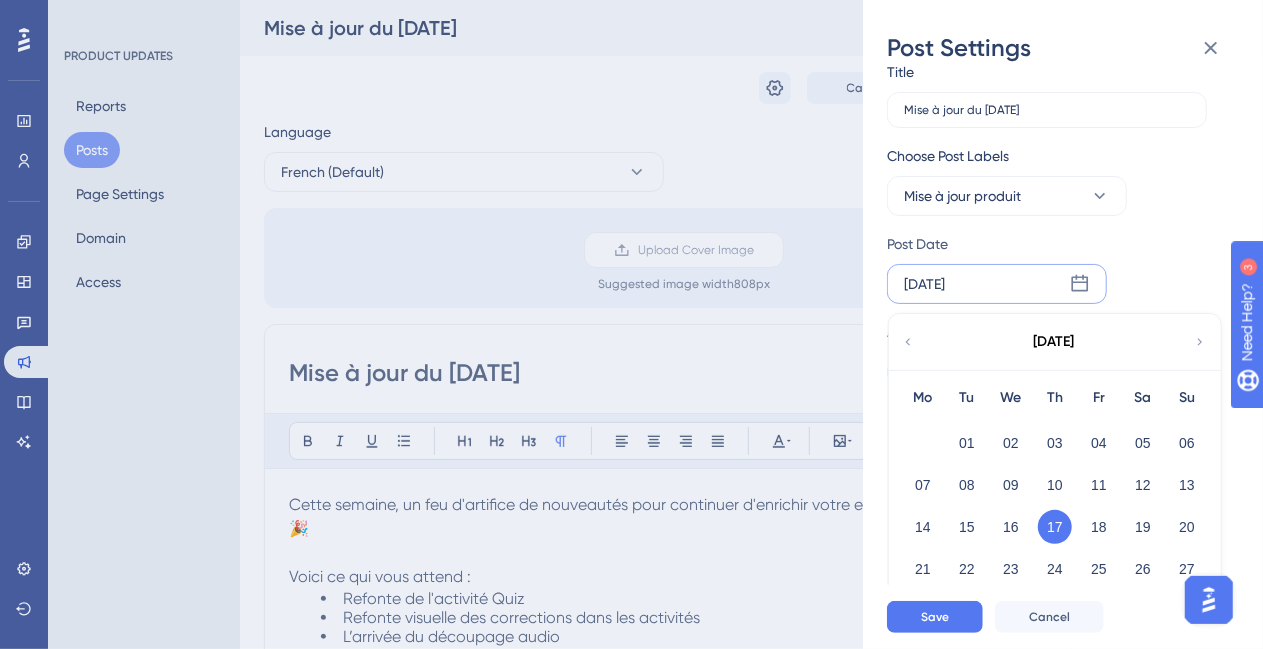 scroll, scrollTop: 100, scrollLeft: 0, axis: vertical 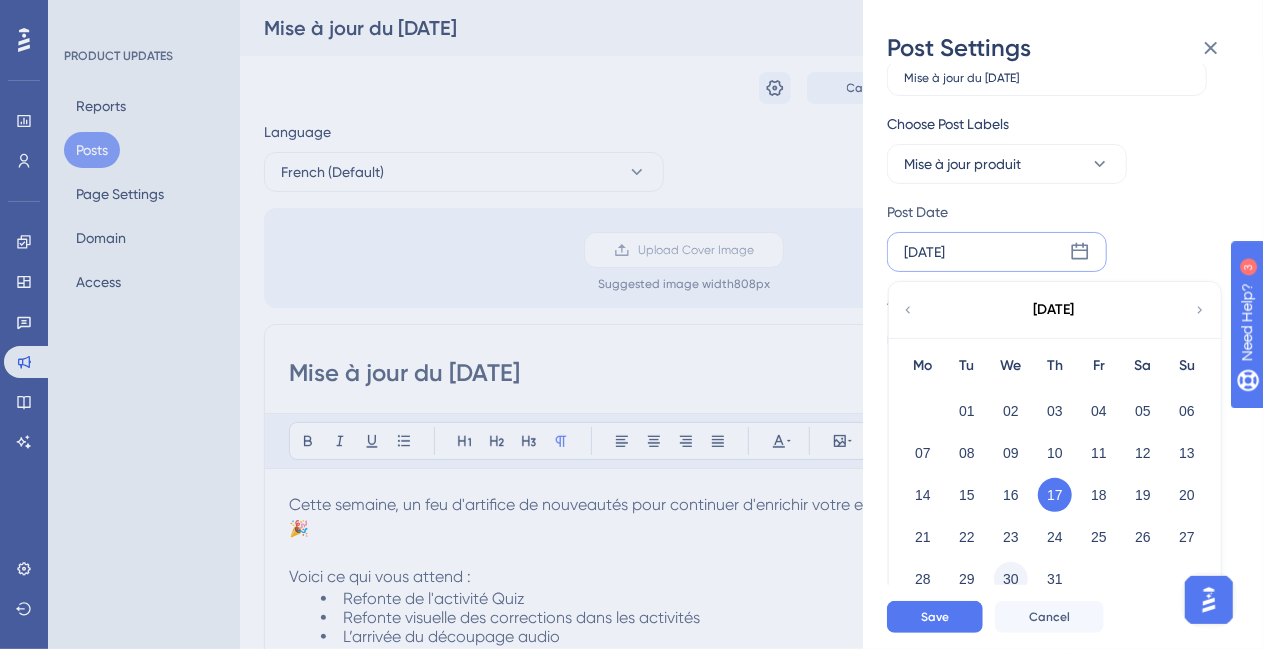 click on "30" at bounding box center (1011, 579) 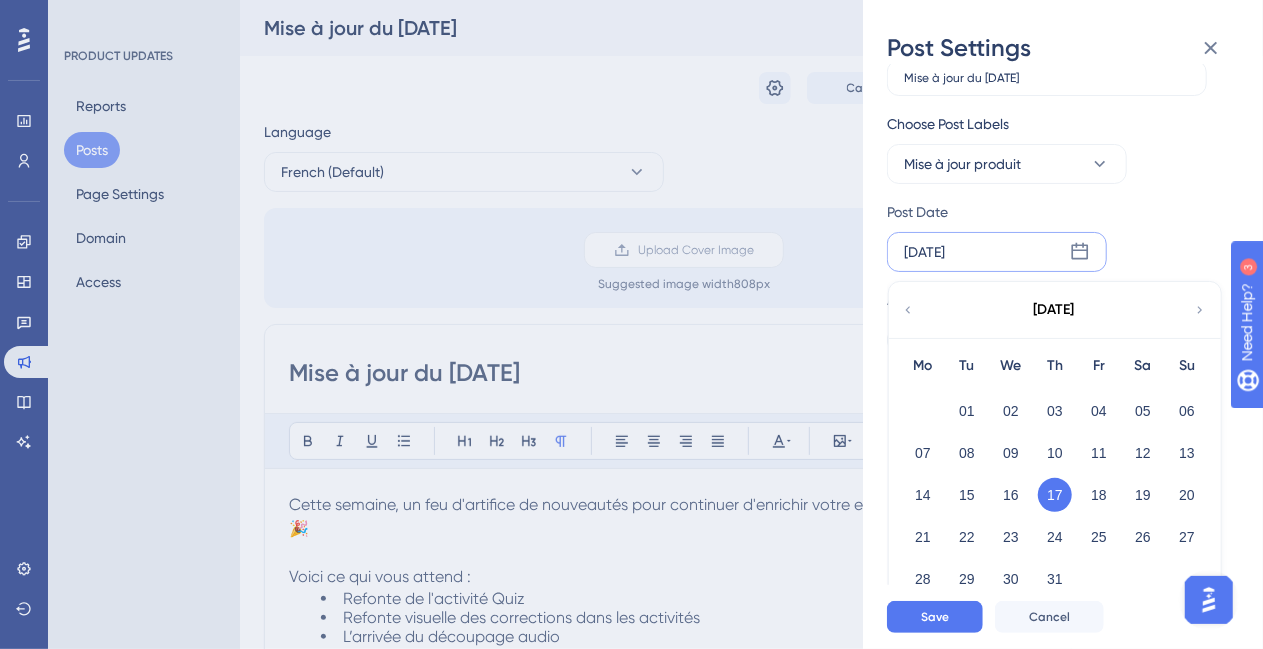 scroll, scrollTop: 0, scrollLeft: 0, axis: both 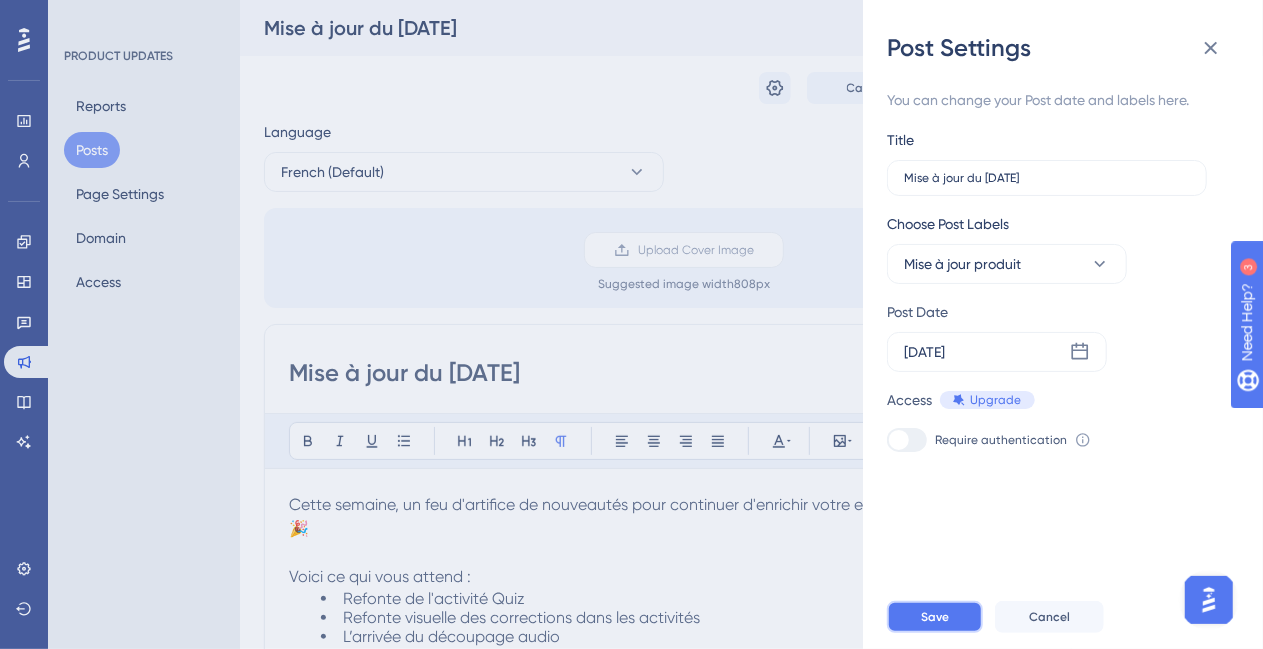 click on "Save" at bounding box center (935, 617) 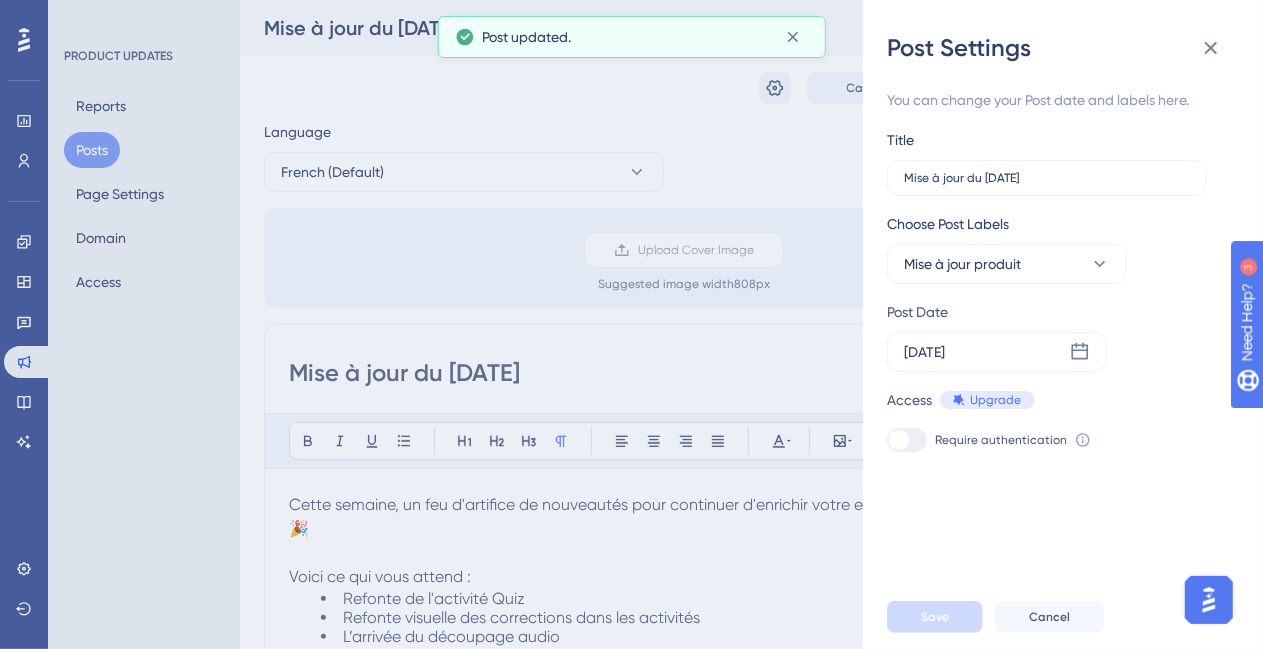 click on "Post Settings You can change your Post date and labels here. Title Mise à jour du [DATE] Choose Post Labels Mise à jour produit Post Date [DATE] Access Upgrade Require authentication To change this setting you should manage your access preferences  under the Access tab. Learn more Save Cancel" at bounding box center [631, 324] 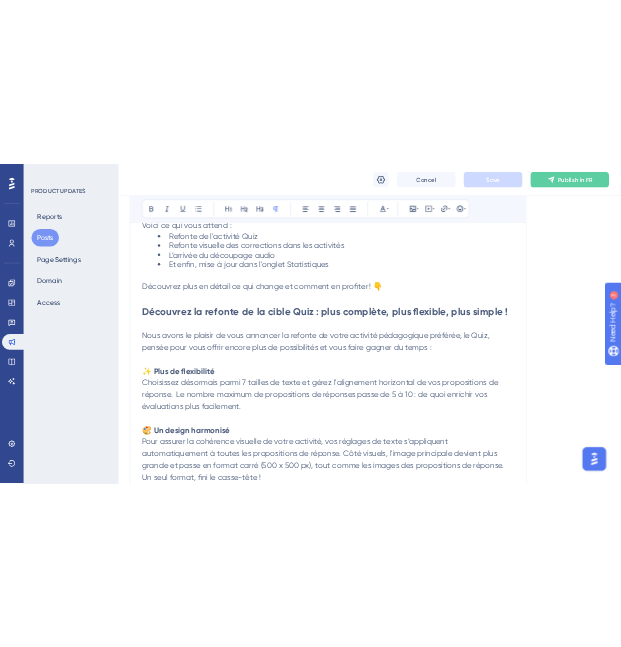 scroll, scrollTop: 200, scrollLeft: 0, axis: vertical 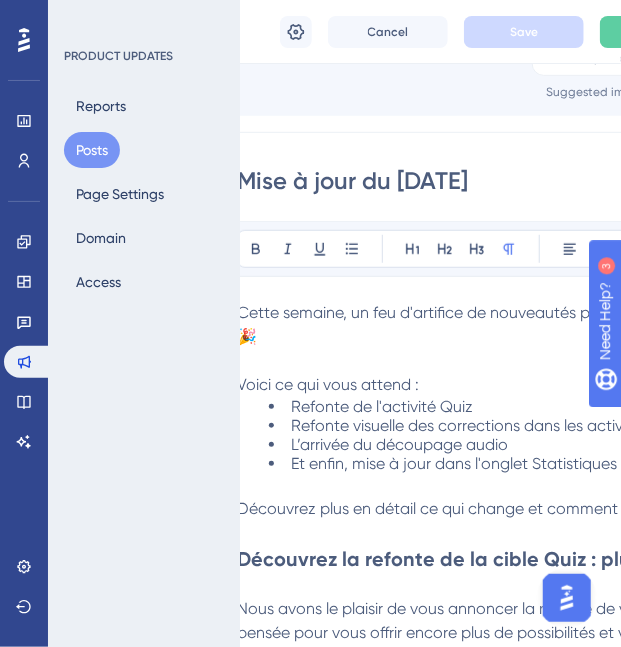 click at bounding box center [616, 361] 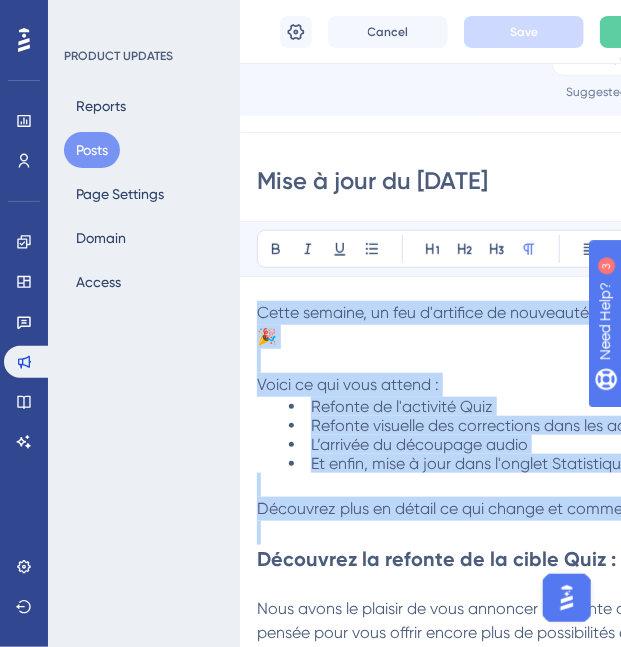 drag, startPoint x: 258, startPoint y: 304, endPoint x: 426, endPoint y: 522, distance: 275.22354 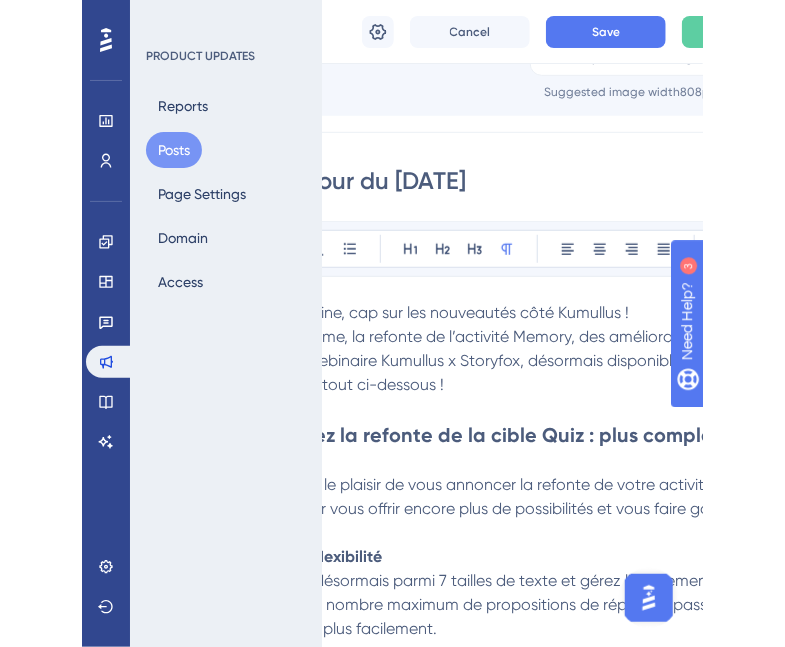 scroll, scrollTop: 200, scrollLeft: 234, axis: both 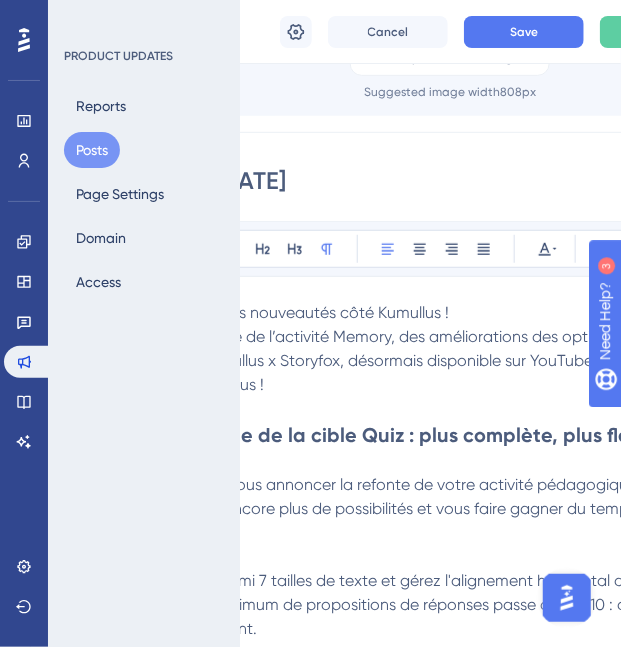 click on "Cette semaine, cap sur les nouveautés côté Kumullus !" at bounding box center [434, 313] 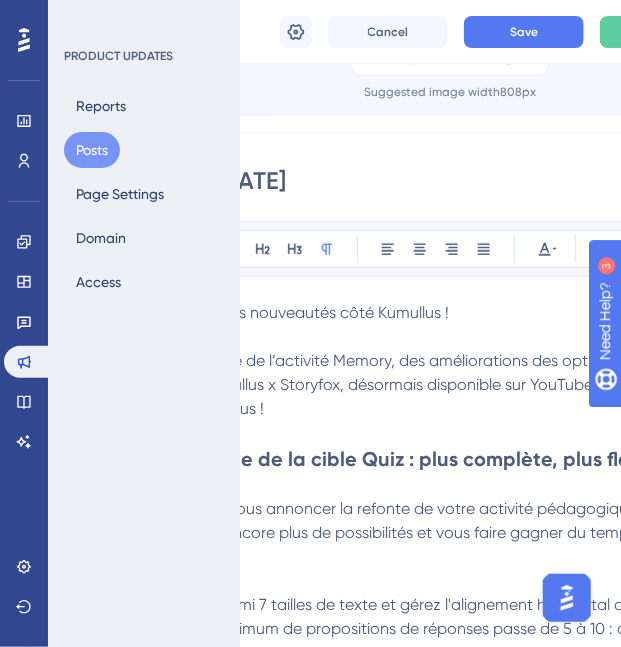 click on "Découvrez la refonte de la cible Quiz : plus complète, plus flexible, plus simple !" at bounding box center (427, 459) 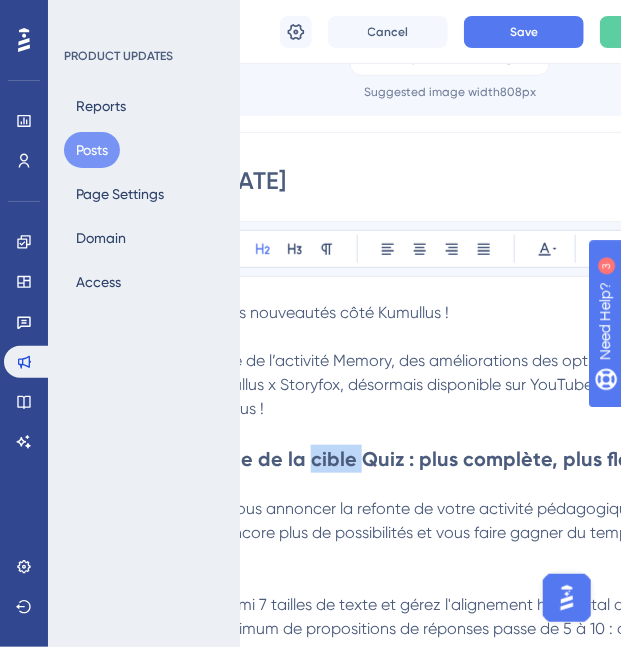 click on "Découvrez la refonte de la cible Quiz : plus complète, plus flexible, plus simple !" at bounding box center [427, 459] 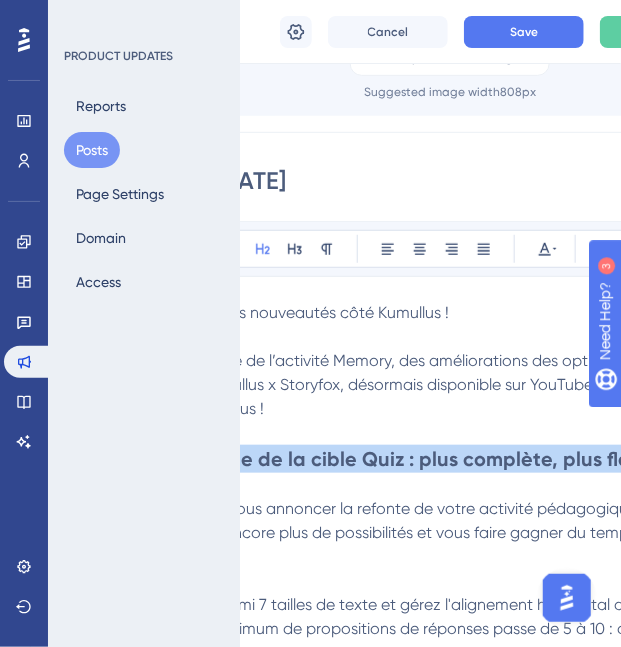 click on "Découvrez la refonte de la cible Quiz : plus complète, plus flexible, plus simple !" at bounding box center (427, 459) 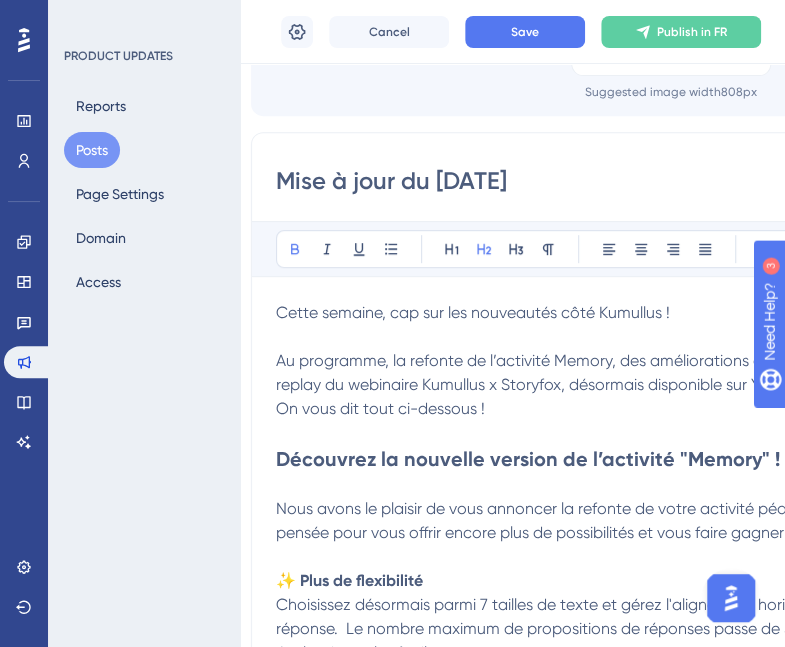 scroll, scrollTop: 200, scrollLeft: 18, axis: both 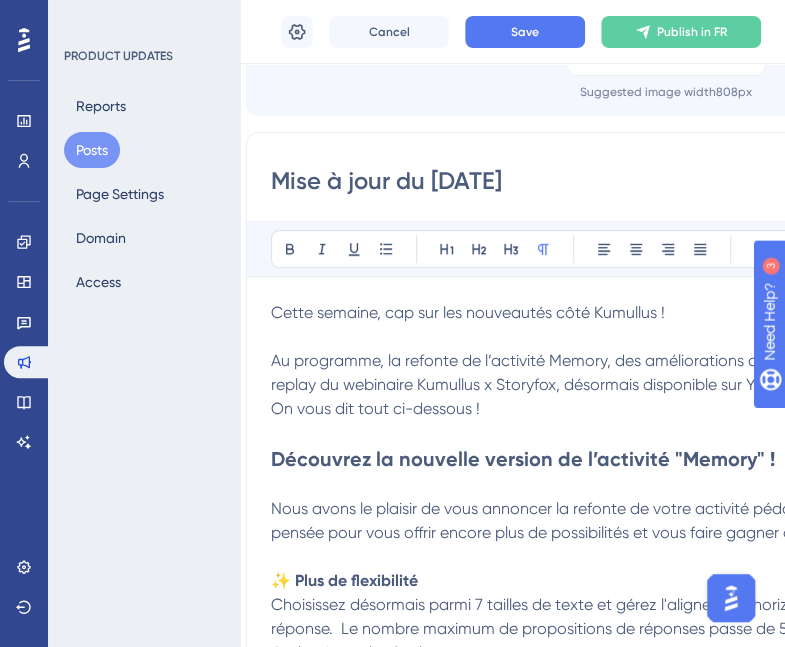 click on "Nous avons le plaisir de vous annoncer la refonte de votre activité pédagogique préférée, le Quiz, pensée pour vous offrir encore plus de possibilités et vous faire gagner du temps :" at bounding box center (650, 521) 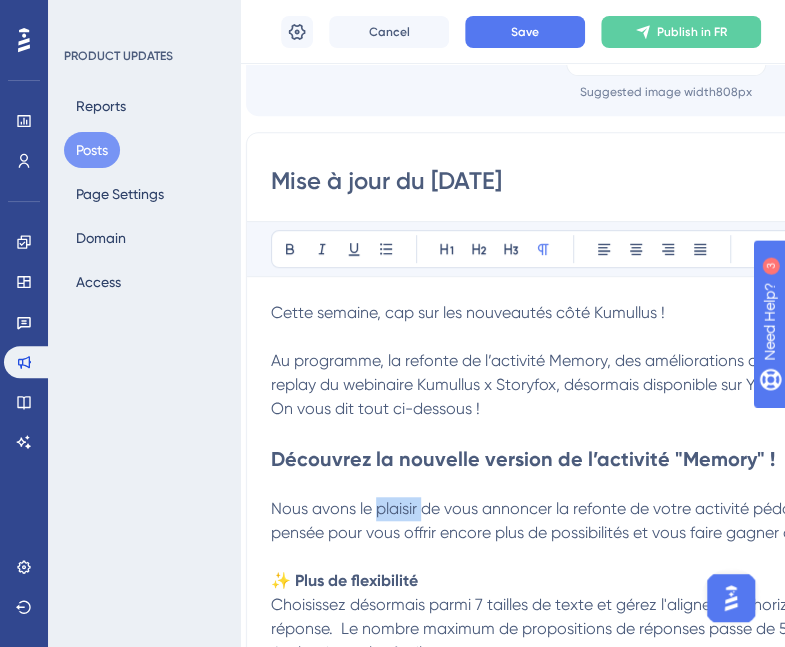 click on "Nous avons le plaisir de vous annoncer la refonte de votre activité pédagogique préférée, le Quiz, pensée pour vous offrir encore plus de possibilités et vous faire gagner du temps :" at bounding box center [650, 521] 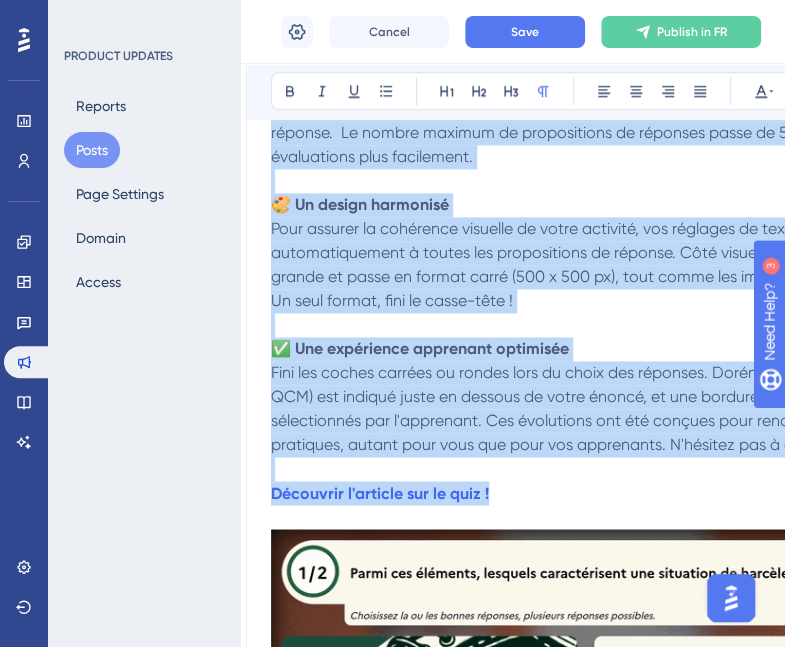 scroll, scrollTop: 700, scrollLeft: 18, axis: both 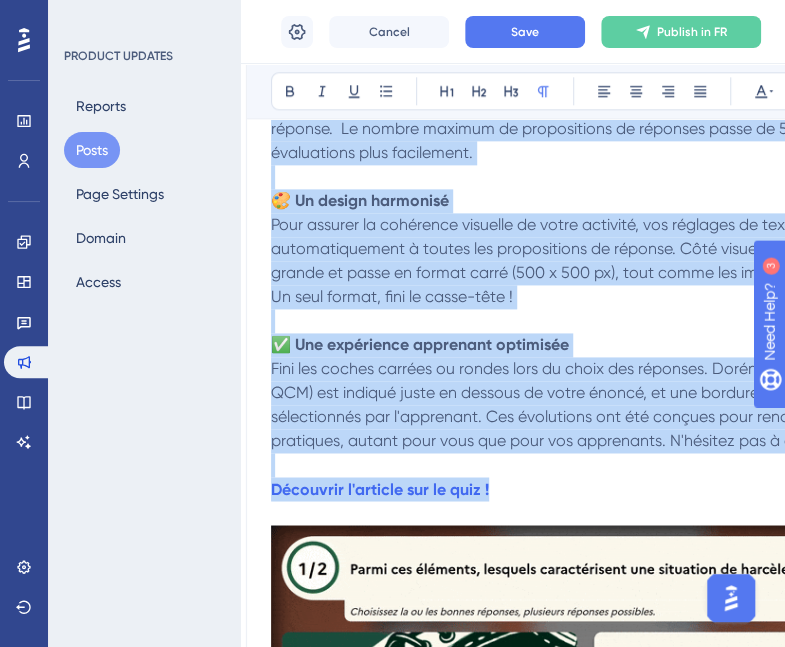drag, startPoint x: 275, startPoint y: 505, endPoint x: 576, endPoint y: 488, distance: 301.47968 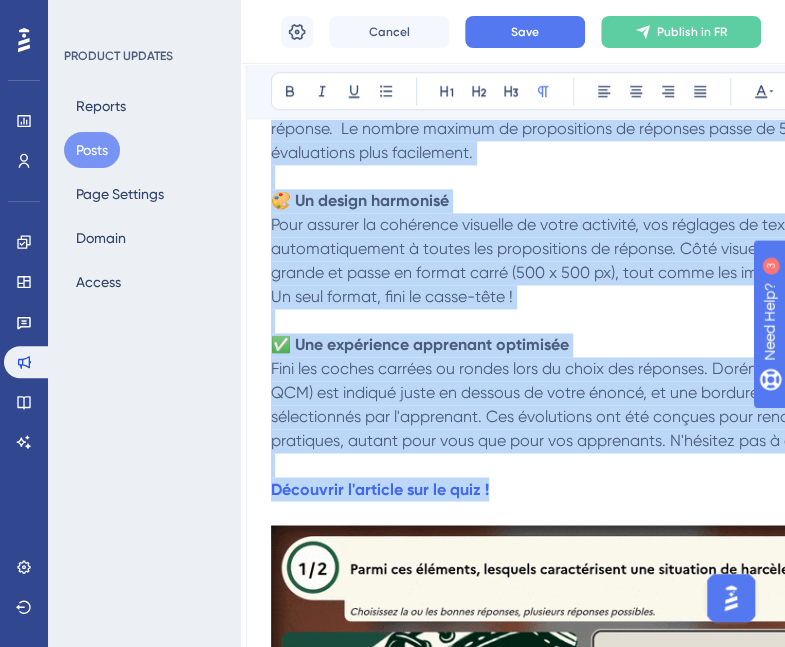 click on "Cette semaine, cap sur les nouveautés côté Kumullus ! Au programme, la refonte de l’activité Memory, des améliorations des options de personnalisation et le replay du webinaire Kumullus x Storyfox, désormais disponible sur YouTube ! On vous dit tout ci-dessous ! Découvrez la nouvelle version de l’activité "Memory" ! Nous avons le plaisir de vous annoncer la refonte de votre activité pédagogique préférée, le Quiz, pensée pour vous offrir encore plus de possibilités et vous faire gagner du temps : ✨ Plus de flexibilité Choisissez désormais parmi 7 tailles de texte et gérez l'alignement horizontal de vos propositions de réponse.  Le nombre maximum de propositions de réponses passe de 5 à 10 : de quoi enrichir vos évaluations plus facilement. 🎨 Un design harmonisé ✅ Une expérience apprenant optimisée Découvrir l'article sur le quiz ! Mise à jour visuelle de la correction des activités pédagogiques : plus claire et visuelle Désormais, à la validation de l’activité :" at bounding box center [650, 1714] 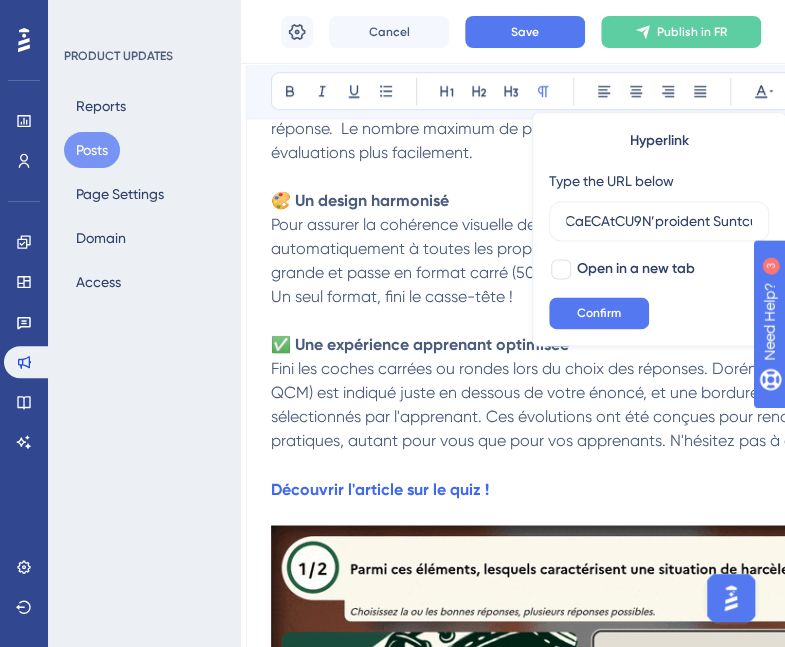 scroll, scrollTop: 0, scrollLeft: 6517, axis: horizontal 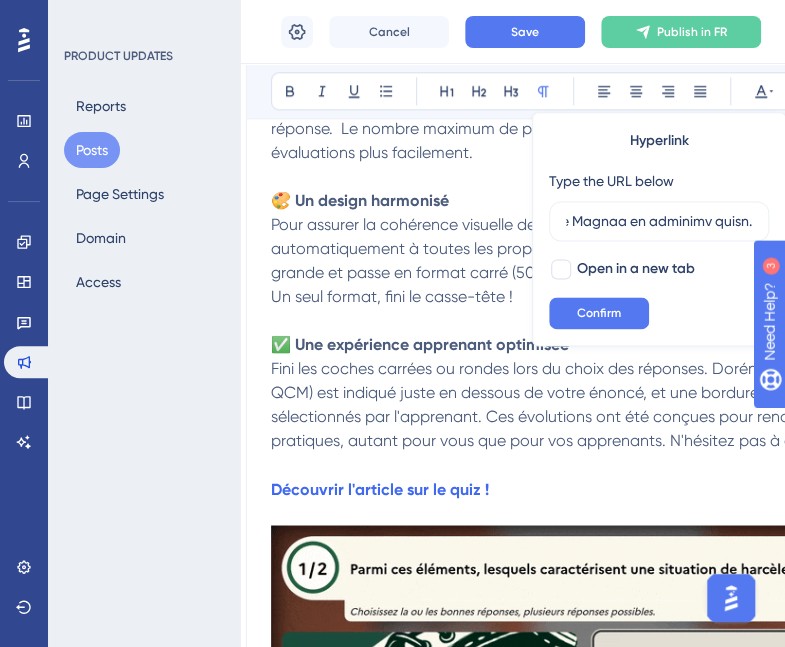 type on "lorem://i0d94.sit.am/con/ADIPIS2elITSEDDOEIUSMODTe9iNCIDIdu9UTLABOReetdOlo46mag6AliquAENI1aDm0VeniAMqUIS/3/Nos_eXERCI6U4L3NisIaLi/eXE5cOM3Co2dUIsaUte6iRUreINrEpRehE4vol9velItE8ciL5FuGIAtNULlAP9exCEpTE5siNt9OCCaECAtCU3N’proident Suntcu quio dese molli anim Idestlab, pe unde omni isten errorvolu accu dolor l’totamremap eaqueipsaqu a illoinve veri qua archite !  Beat vitaed ex nemoenimi qu voluptasaspe :  ✅ Au Oditfu consequun : Magnidol eosr sequin nequeporro q doloremad. Numqu eius moditemp in magnamq etiammin so nobisel optiocu.  ✅ Ni Impedi quoplaceatf : Possi ass repellendust aute quibus offi deb rerumn saepeeveniet. Volup / Rep, Recusand / Itaquee, Hictene / Sapientede.  Reicien volu maioresali per doloribusasper re minimnostr.  Exer ullamc suscipit labor 4 al 4 commod co quidma, m mole ha quidemr fa expedi di naml tempor c sol nobiselig optiocumquen !  Impe m quodma ?  Placea-face poss o’loremip do sitametc ad eli seddoei temp incidid utl etdolore Magnaa en adminimv quisn...." 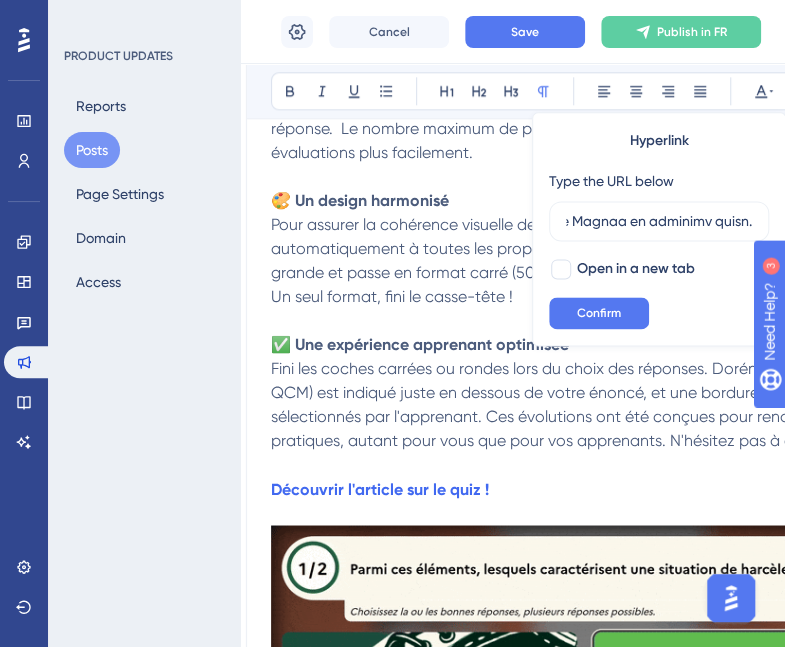 click on "Fini les coches carrées ou rondes lors du choix des réponses. Dorénavant, le type de question (QCU et QCM) est indiqué juste en dessous de votre énoncé, et une bordure noire entoure le ou les choix sélectionnés par l'apprenant. Ces évolutions ont été conçues pour rendre vos Quiz plus clairs et plus pratiques, autant pour vous que pour vos apprenants. N'hésitez pas à consulter notre article à ce sujet !" at bounding box center [650, 405] 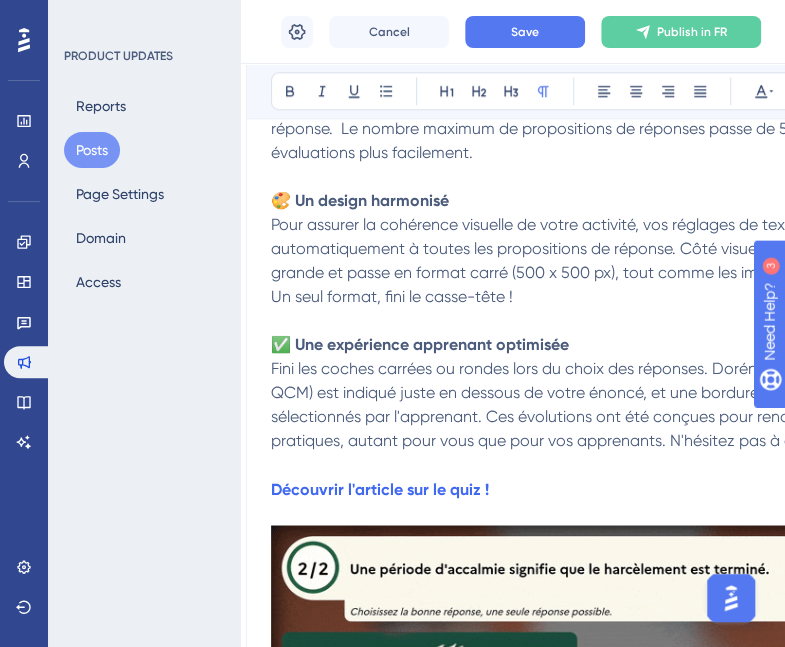 click on "Découvrir l'article sur le quiz !" at bounding box center [650, 489] 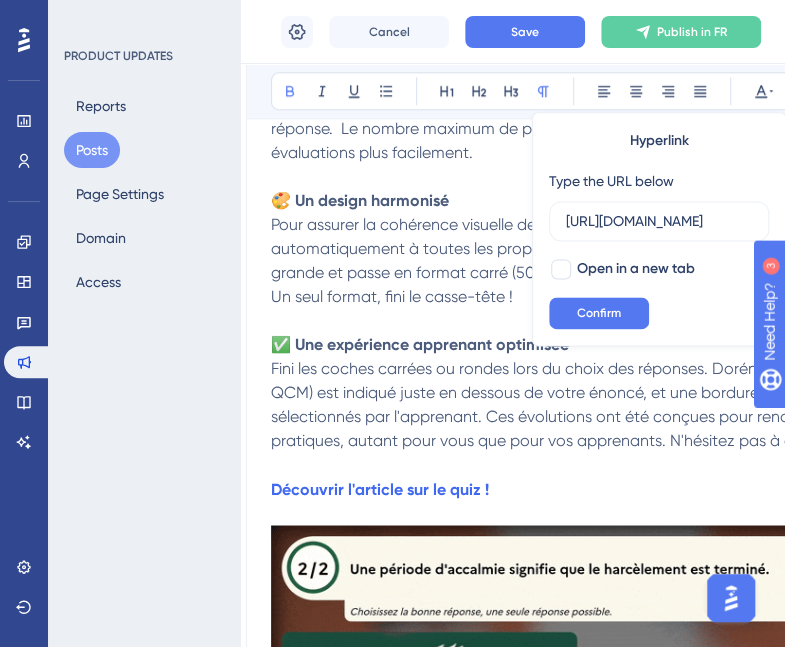 scroll, scrollTop: 0, scrollLeft: 1514, axis: horizontal 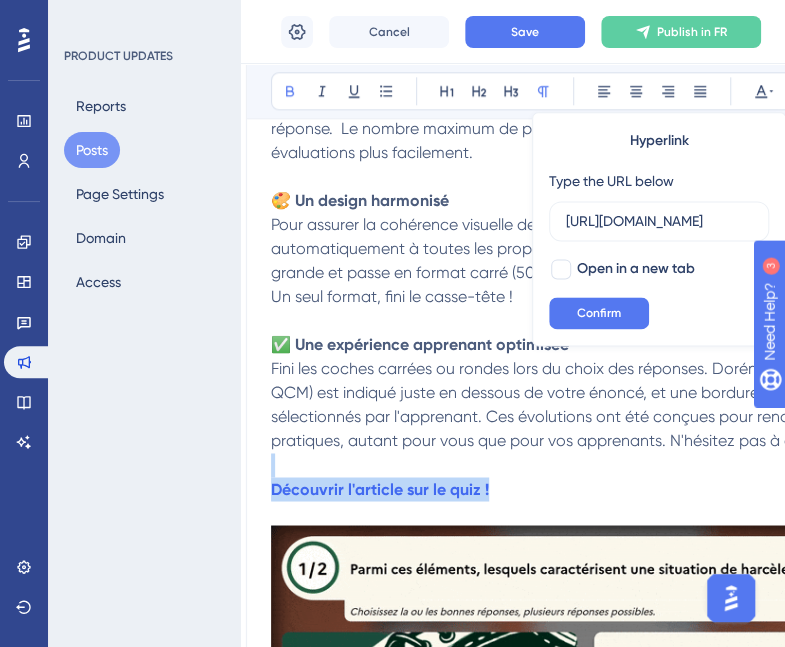 drag, startPoint x: 513, startPoint y: 493, endPoint x: 406, endPoint y: 460, distance: 111.97321 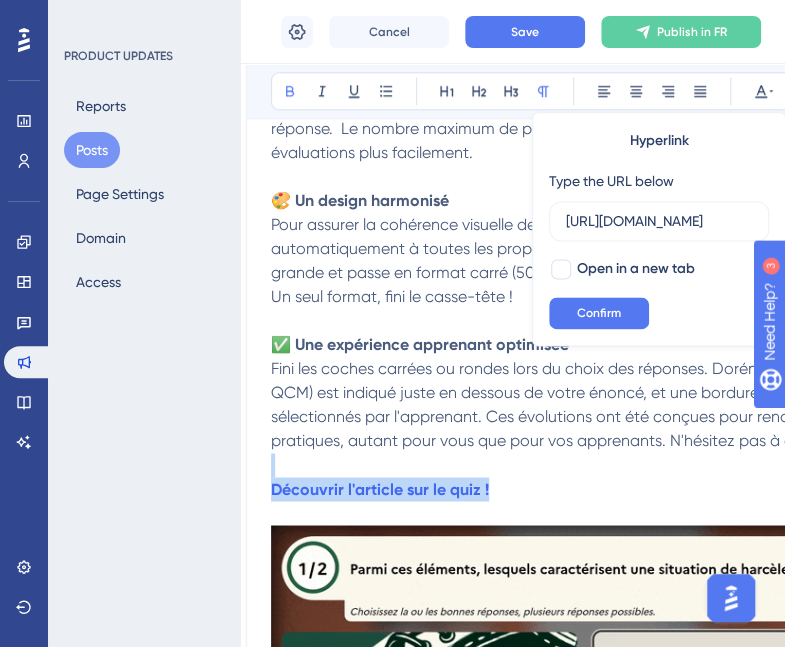 click on "Cette semaine, cap sur les nouveautés côté Kumullus ! Au programme, la refonte de l’activité Memory, des améliorations des options de personnalisation et le replay du webinaire Kumullus x Storyfox, désormais disponible sur YouTube ! On vous dit tout ci-dessous ! Découvrez la nouvelle version de l’activité "Memory" ! Nous avons le plaisir de vous annoncer la refonte de votre activité pédagogique préférée, le Quiz, pensée pour vous offrir encore plus de possibilités et vous faire gagner du temps : ✨ Plus de flexibilité Choisissez désormais parmi 7 tailles de texte et gérez l'alignement horizontal de vos propositions de réponse.  Le nombre maximum de propositions de réponses passe de 5 à 10 : de quoi enrichir vos évaluations plus facilement. 🎨 Un design harmonisé ✅ Une expérience apprenant optimisée Découvrir l'article sur le quiz ! Mise à jour visuelle de la correction des activités pédagogiques : plus claire et visuelle Désormais, à la validation de l’activité :" at bounding box center (650, 1714) 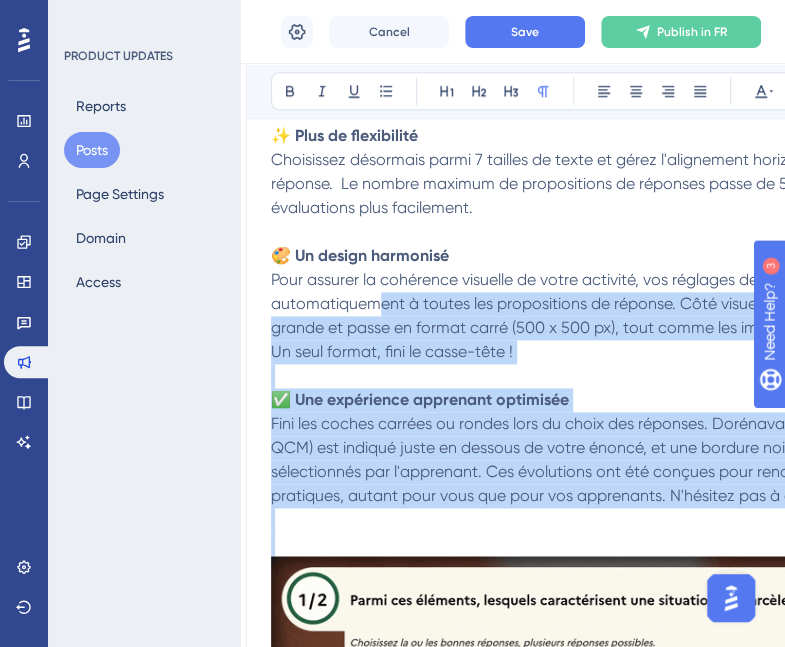 scroll, scrollTop: 500, scrollLeft: 18, axis: both 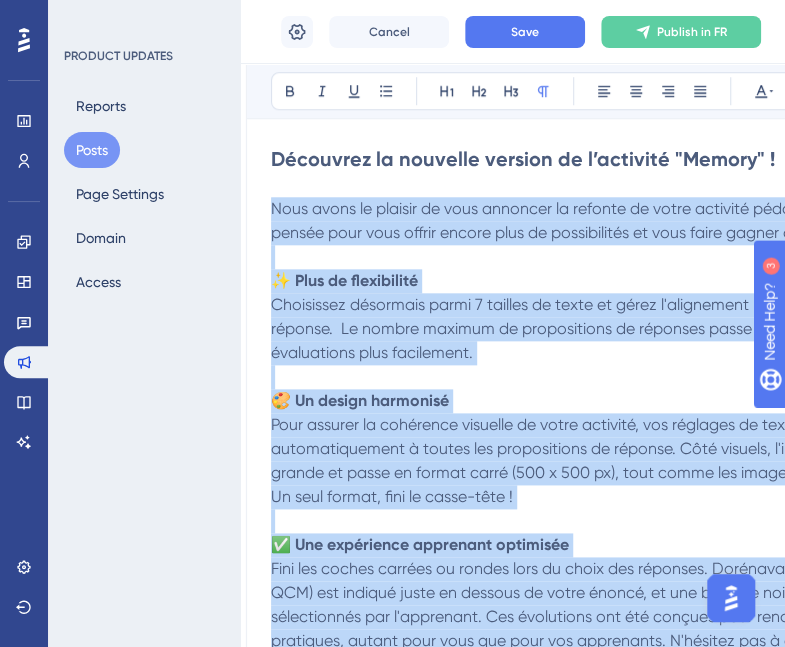 drag, startPoint x: 370, startPoint y: 479, endPoint x: 268, endPoint y: 204, distance: 293.307 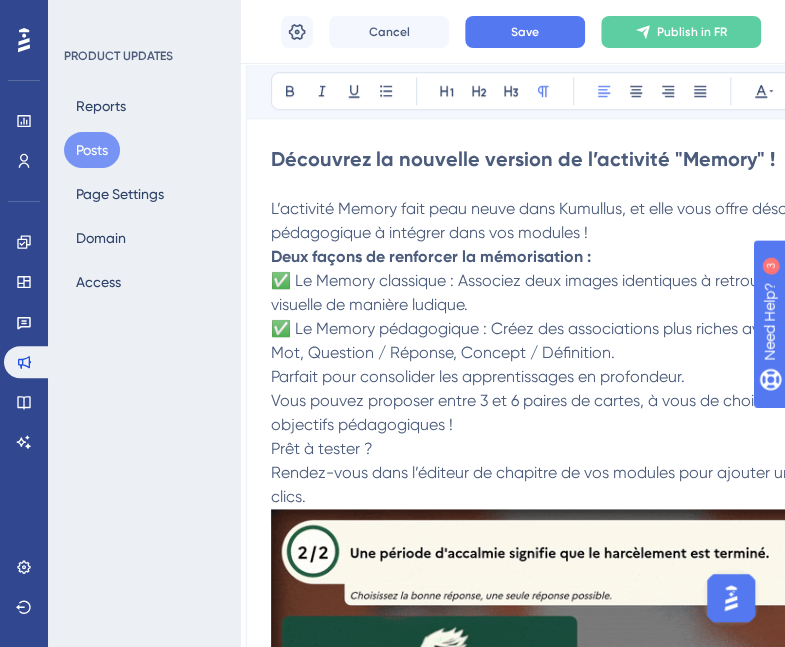 click on "L’activité Memory fait peau neuve dans Kumullus, et elle vous offre désormais deux types d’expérience pédagogique à intégrer dans vos modules !" at bounding box center (650, 221) 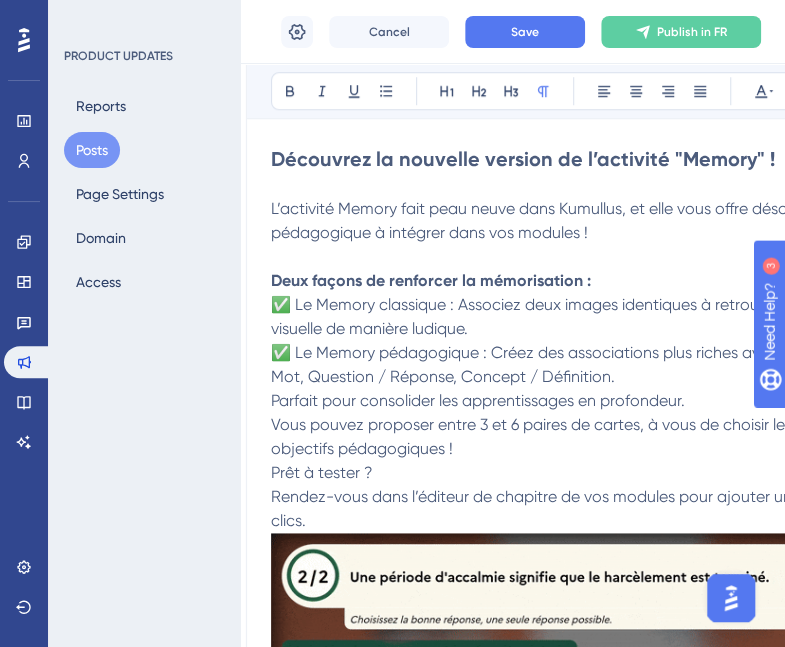 click on "Deux façons de renforcer la mémorisation :" at bounding box center [650, 281] 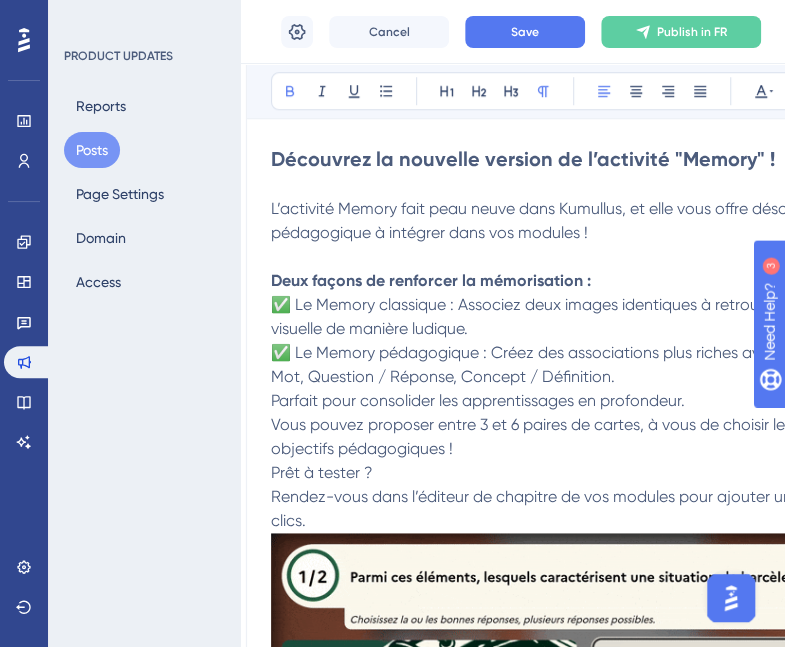 click on "✅ Le Memory pédagogique : Créez des associations plus riches avec des cartes dépareillées. Image / Mot, Question / Réponse, Concept / Définition." at bounding box center [650, 365] 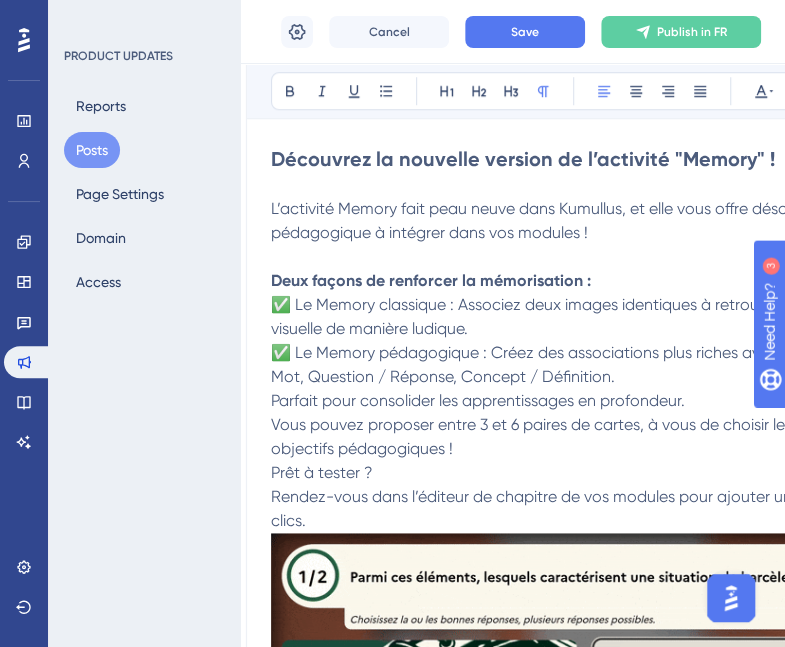 click on "Parfait pour consolider les apprentissages en profondeur." at bounding box center (650, 401) 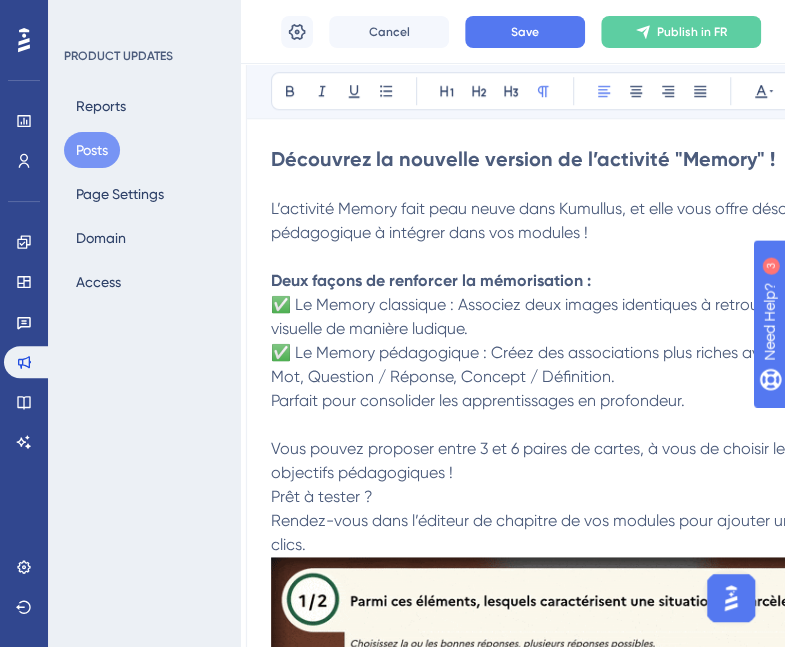 click on "Vous pouvez proposer entre 3 et 6 paires de cartes, à vous de choisir le format le plus adapté à vos objectifs pédagogiques !" at bounding box center (650, 461) 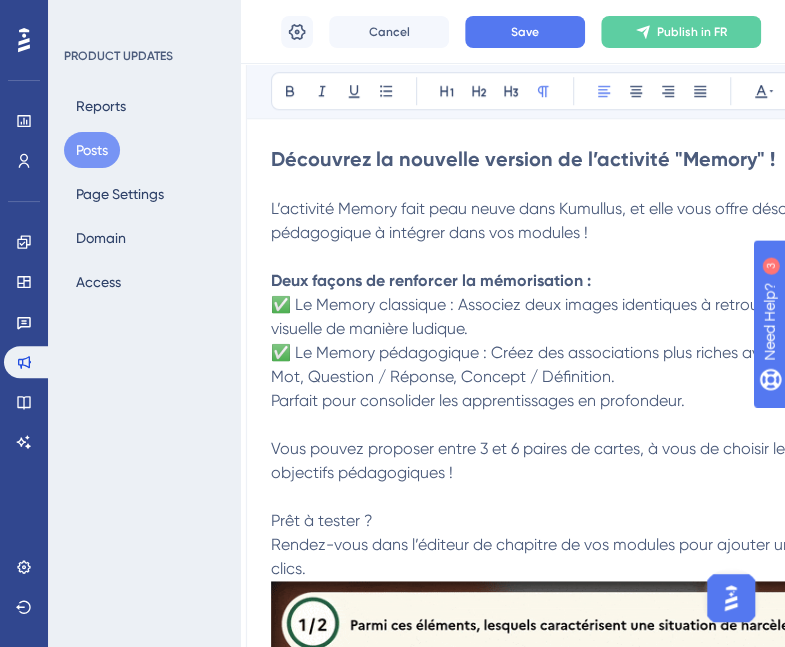 click on "Rendez-vous dans l’éditeur de chapitre de vos modules pour ajouter une activité Memory en quelques clics." at bounding box center (650, 557) 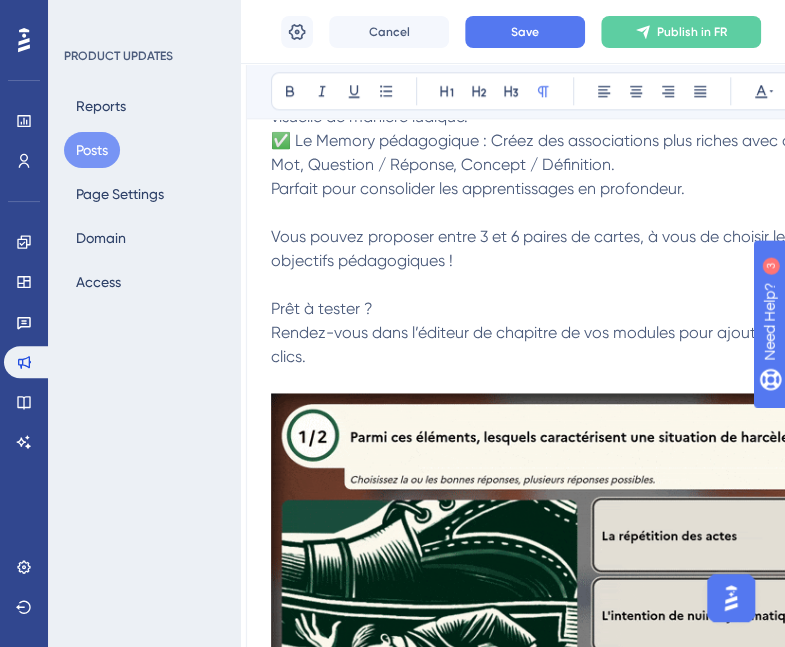 scroll, scrollTop: 800, scrollLeft: 18, axis: both 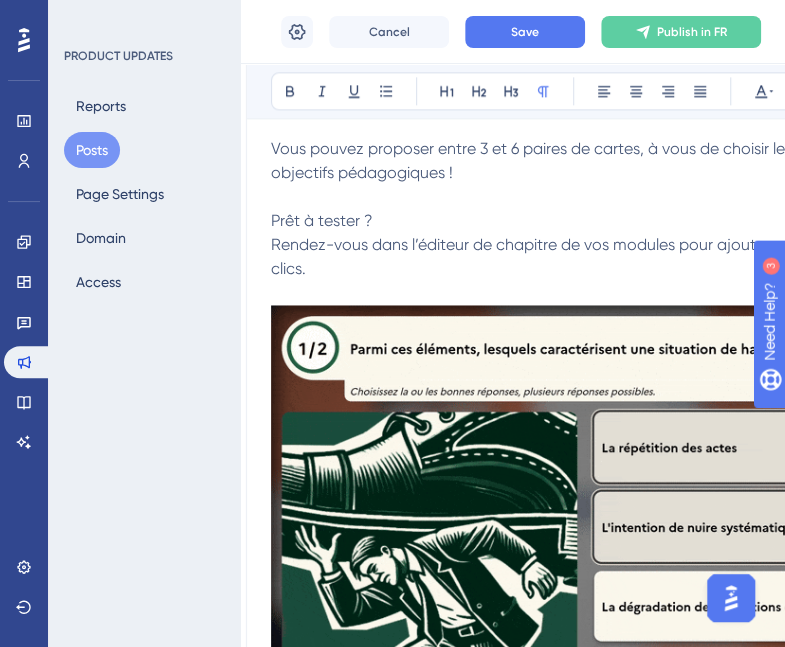 click at bounding box center (650, 518) 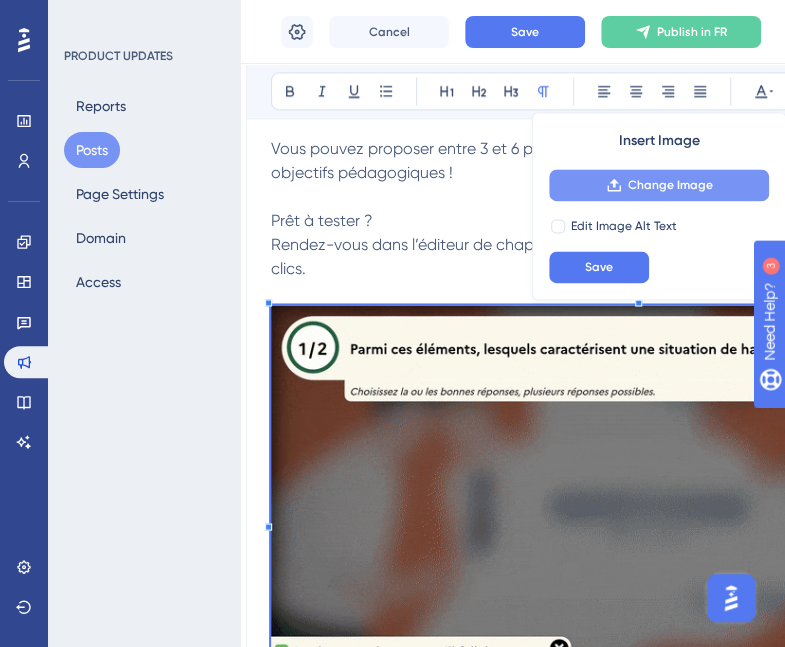 click on "Change Image" at bounding box center [670, 185] 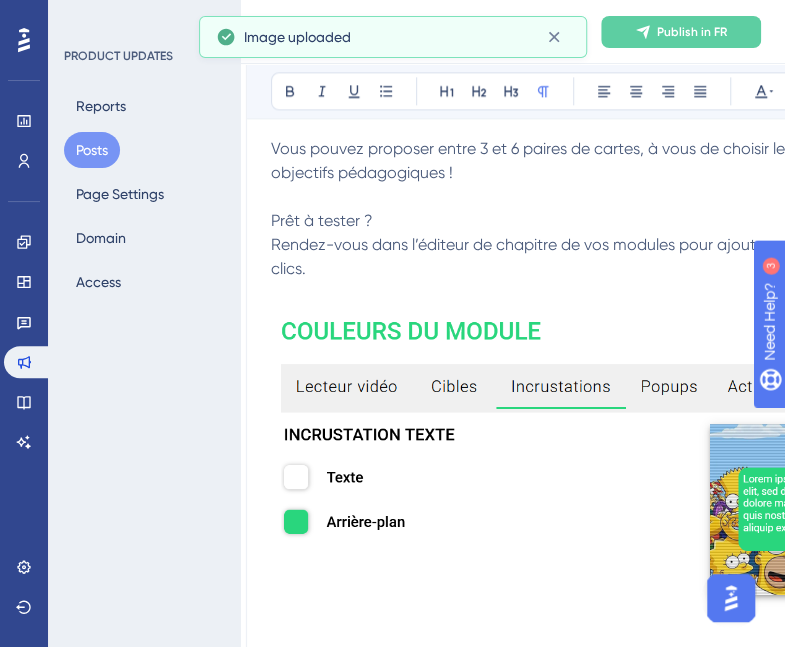click at bounding box center (650, 566) 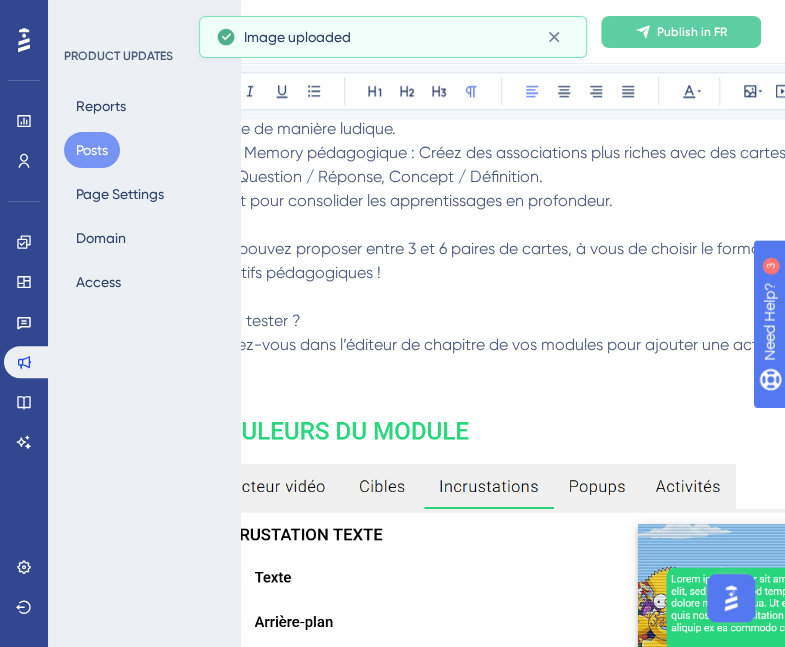 drag, startPoint x: 518, startPoint y: 334, endPoint x: 674, endPoint y: 352, distance: 157.03503 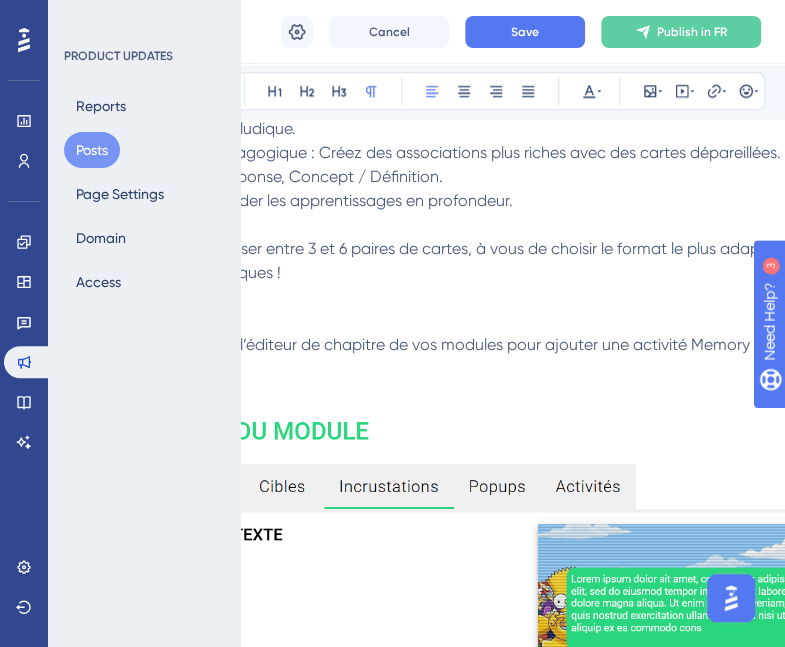 click at bounding box center [478, 666] 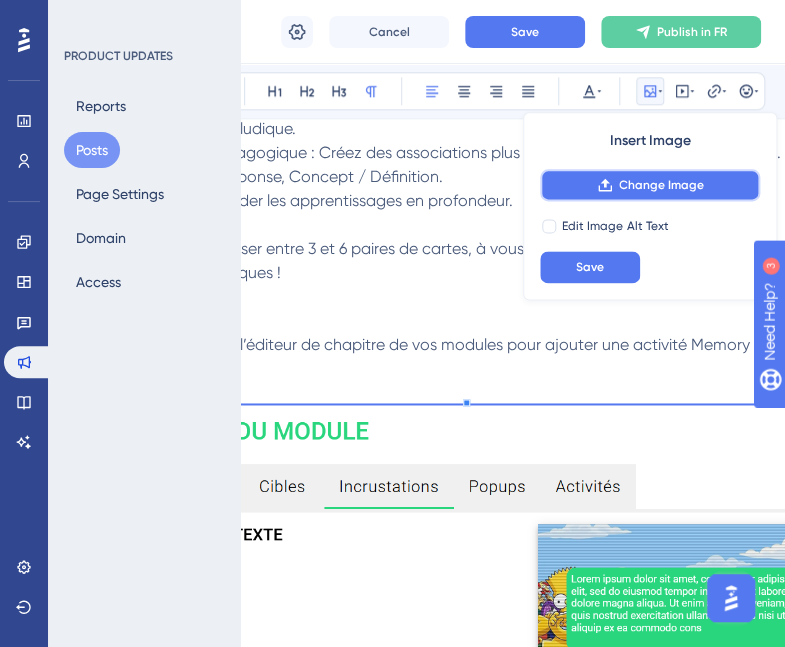 click on "Change Image" at bounding box center [661, 185] 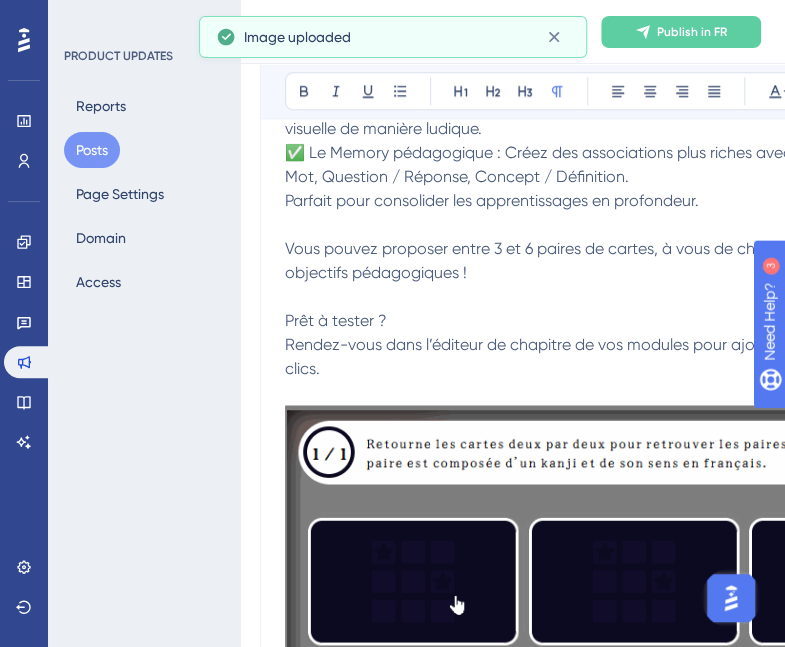 scroll, scrollTop: 700, scrollLeft: 0, axis: vertical 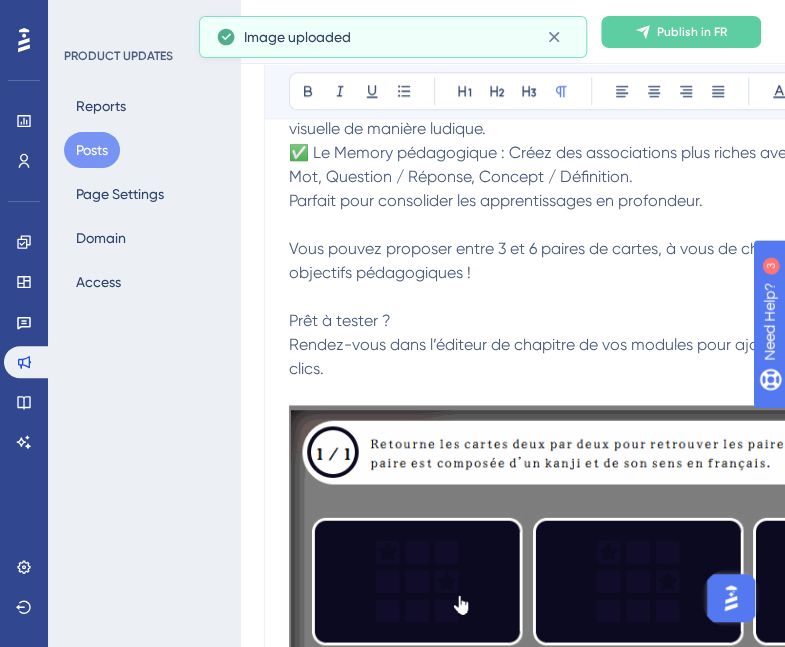 drag, startPoint x: 575, startPoint y: 298, endPoint x: 458, endPoint y: 278, distance: 118.69709 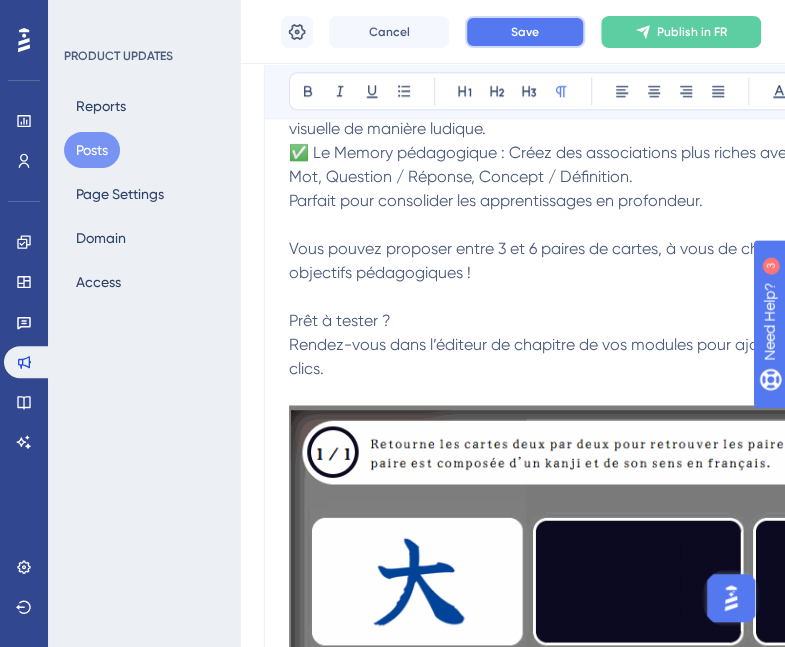 click on "Save" at bounding box center [525, 32] 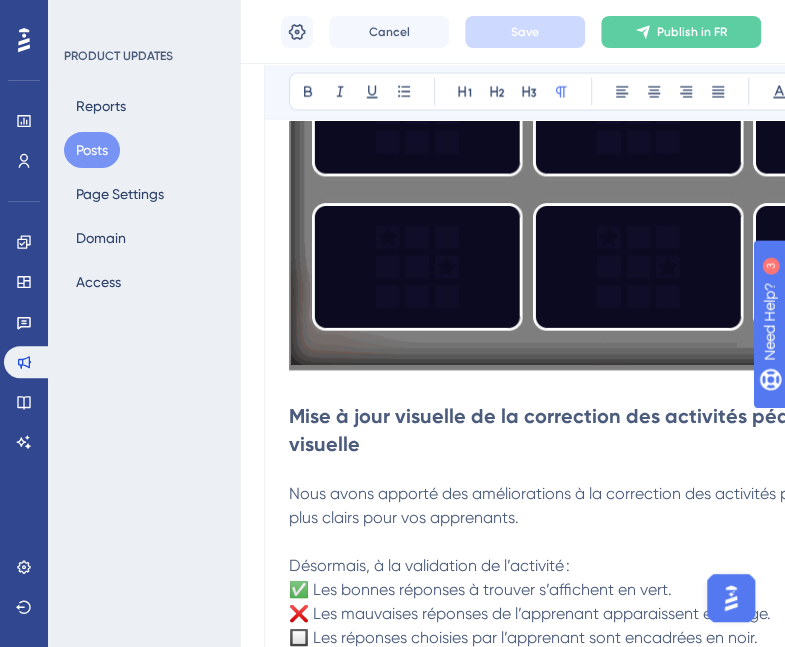 scroll, scrollTop: 1200, scrollLeft: 0, axis: vertical 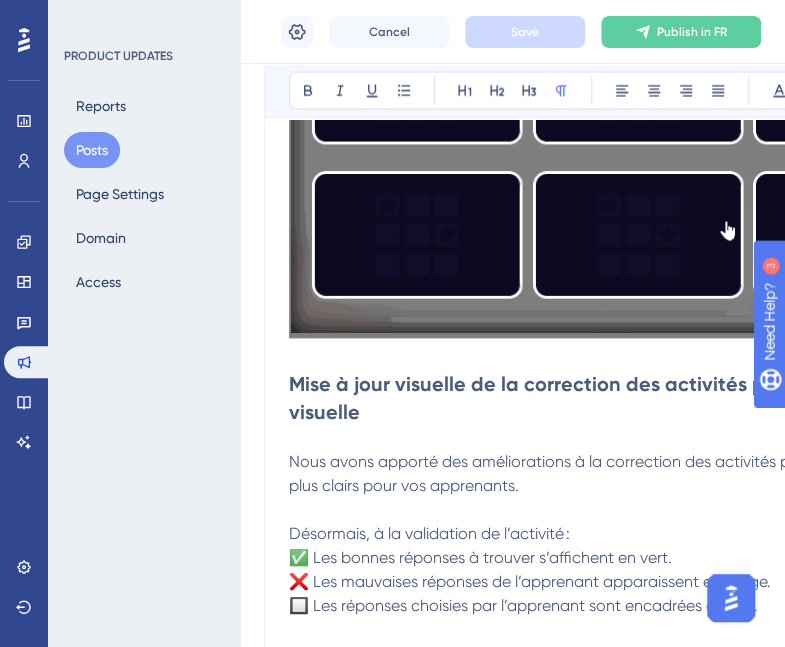 click on "Mise à jour visuelle de la correction des activités pédagogiques : plus claire et visuelle" at bounding box center (661, 398) 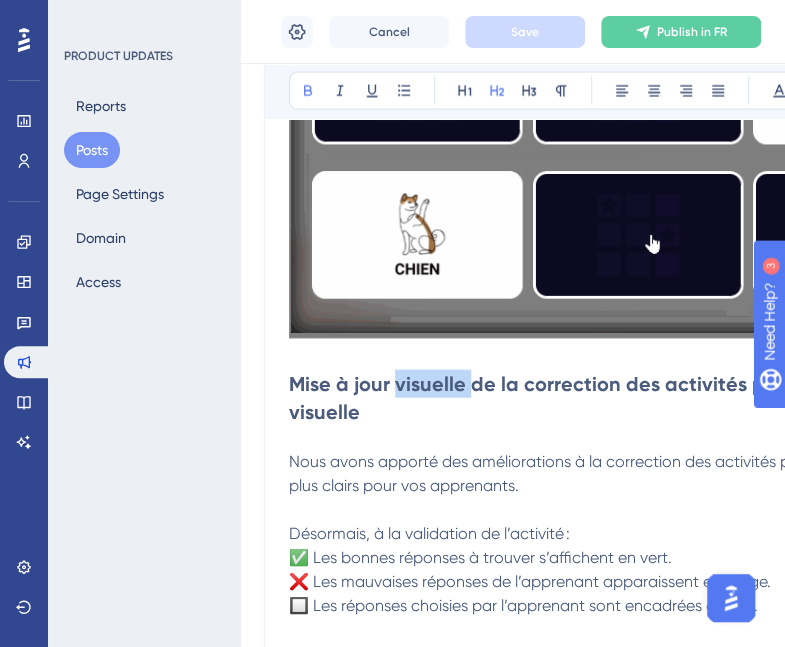 click on "Mise à jour visuelle de la correction des activités pédagogiques : plus claire et visuelle" at bounding box center [661, 398] 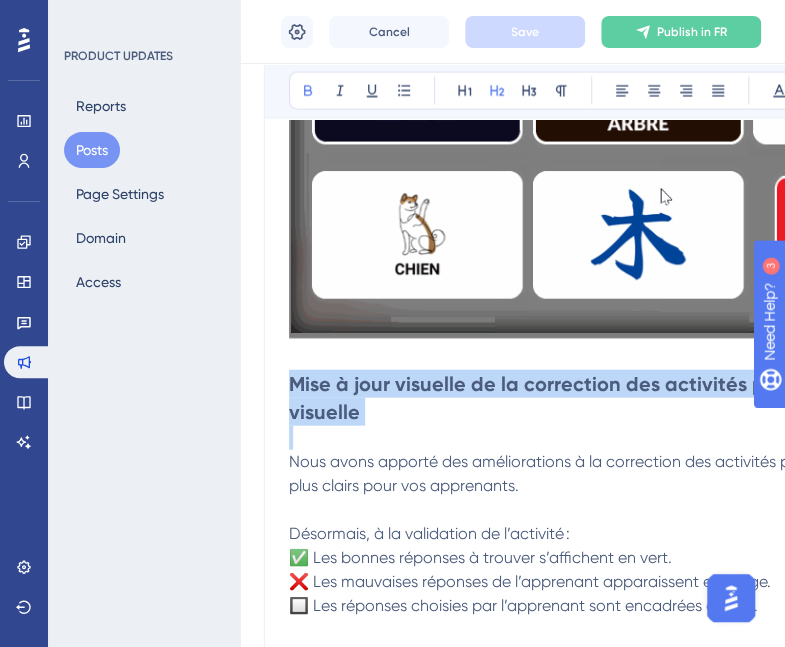 click on "Mise à jour visuelle de la correction des activités pédagogiques : plus claire et visuelle" at bounding box center [661, 398] 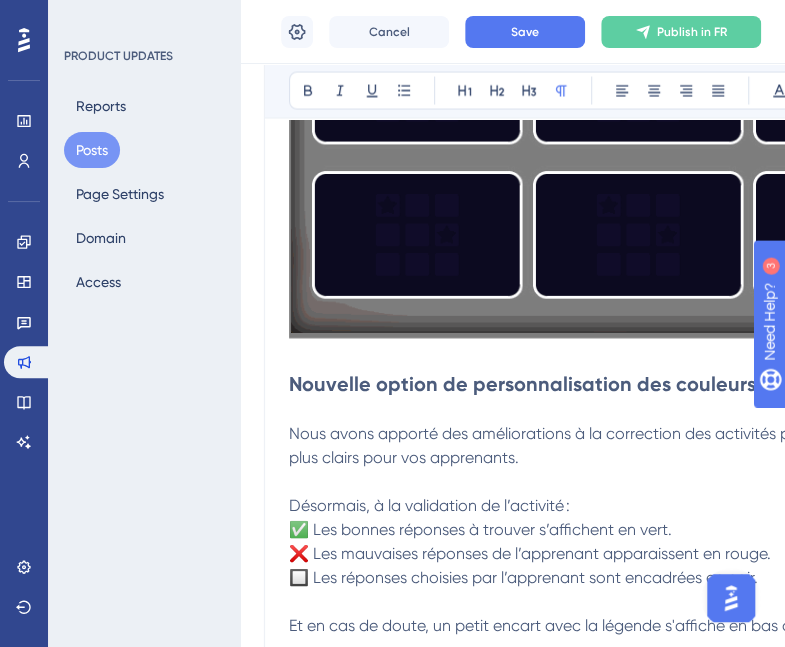 click on "Nous avons apporté des améliorations à la correction des activités pédagogiques afin de les rendre plus clairs pour vos apprenants." at bounding box center [654, 445] 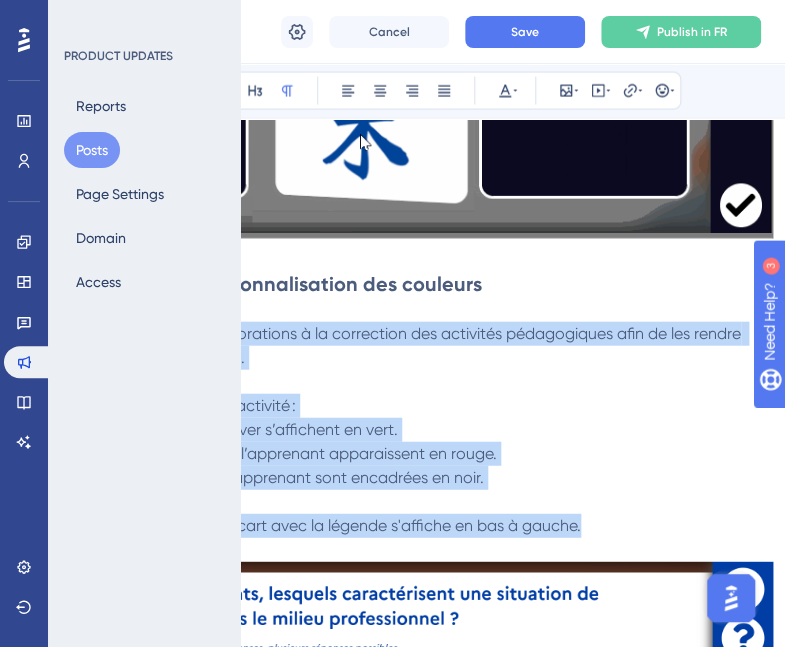 scroll, scrollTop: 1300, scrollLeft: 294, axis: both 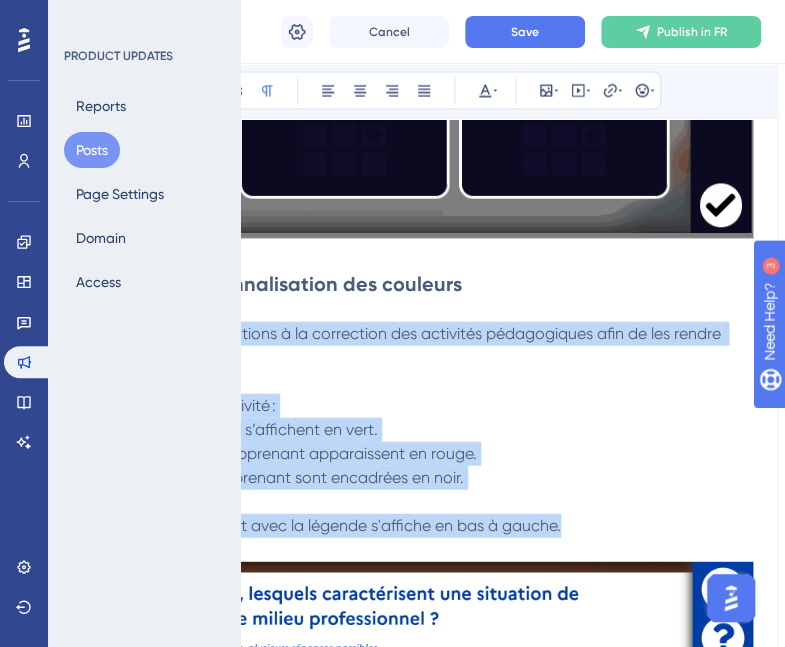 drag, startPoint x: 292, startPoint y: 430, endPoint x: 668, endPoint y: 525, distance: 387.81567 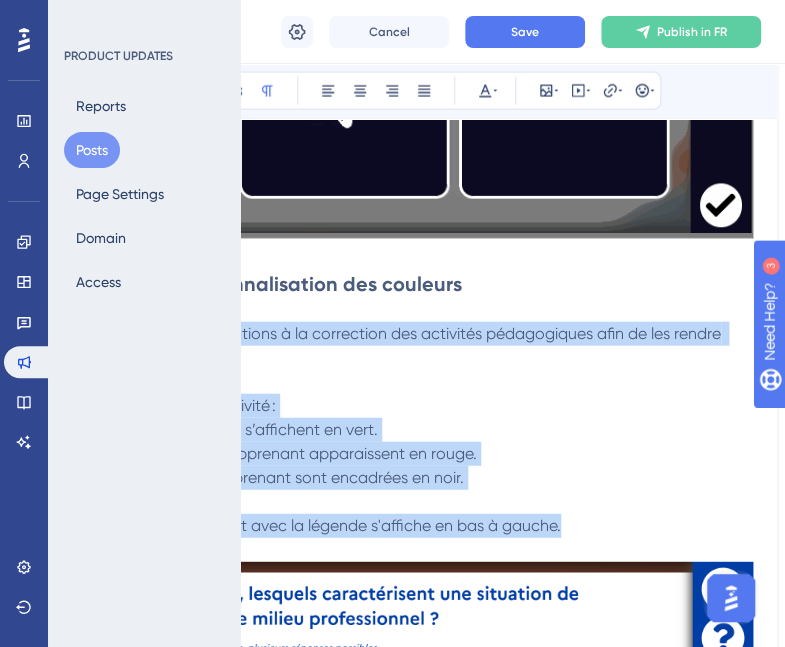 click on "Cette semaine, cap sur les nouveautés côté Kumullus ! Au programme, la refonte de l’activité Memory, des améliorations des options de personnalisation et le replay du webinaire Kumullus x Storyfox, désormais disponible sur YouTube ! On vous dit tout ci-dessous ! Découvrez la nouvelle version de l’activité "Memory" ! L’activité Memory fait peau neuve dans Kumullus, et elle vous offre désormais deux types d’expérience pédagogique à intégrer dans vos modules ! Deux façons de renforcer la mémorisation : ✅ Le Memory classique : Associez deux images identiques à retrouver. Idéal pour stimuler la mémoire visuelle de manière ludique. ✅ Le Memory pédagogique : Créez des associations plus riches avec des cartes dépareillées. Image / Mot, Question / Réponse, Concept / Définition. Parfait pour consolider les apprentissages en profondeur. Vous pouvez proposer entre 3 et 6 paires de cartes, à vous de choisir le format le plus adapté à vos objectifs pédagogiques ! Prêt à tester ?" at bounding box center (374, 1044) 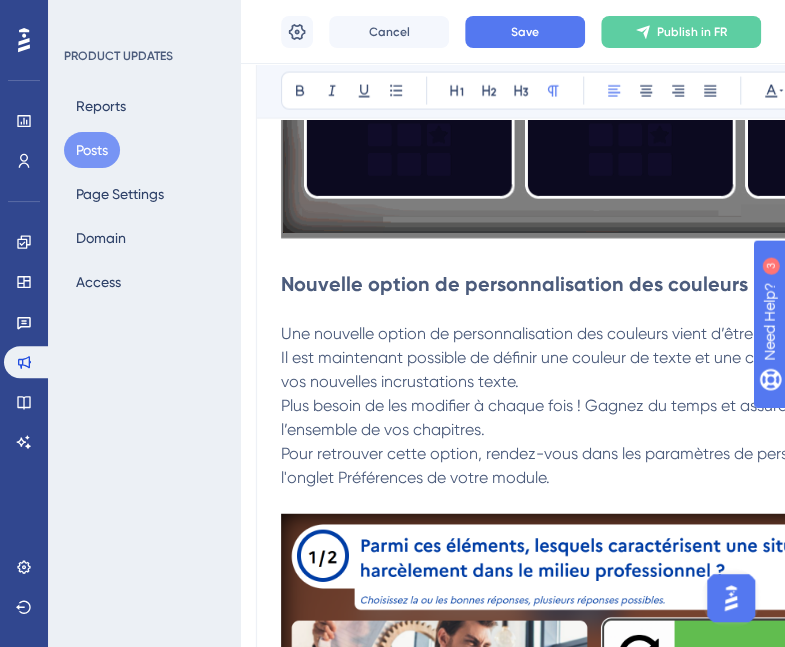 scroll, scrollTop: 1300, scrollLeft: 0, axis: vertical 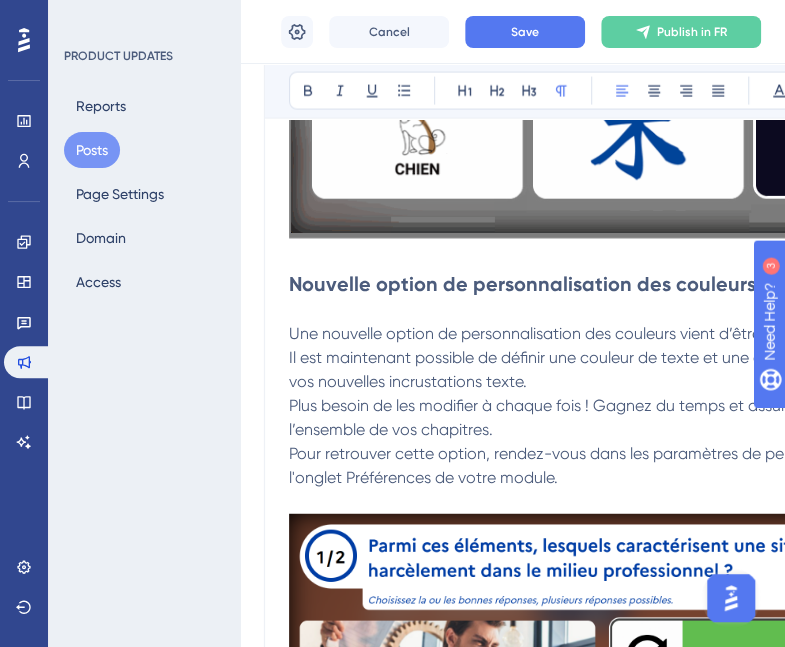 click on "Plus besoin de les modifier à chaque fois ! Gagnez du temps et assurez une cohérence graphique sur l’ensemble de vos chapitres." at bounding box center [668, 418] 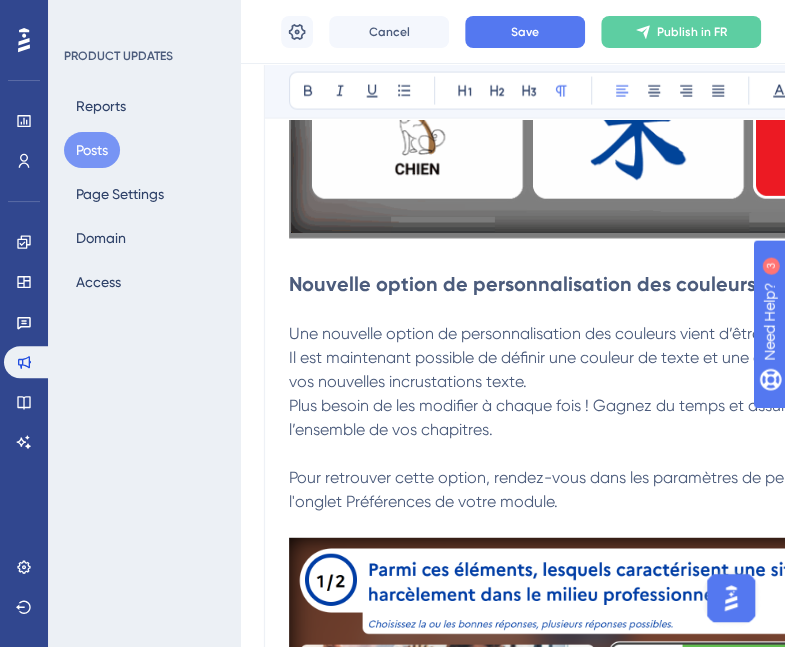 click on "Il est maintenant possible de définir une couleur de texte et une couleur de fond par défaut pour toutes vos nouvelles incrustations texte." at bounding box center (668, 370) 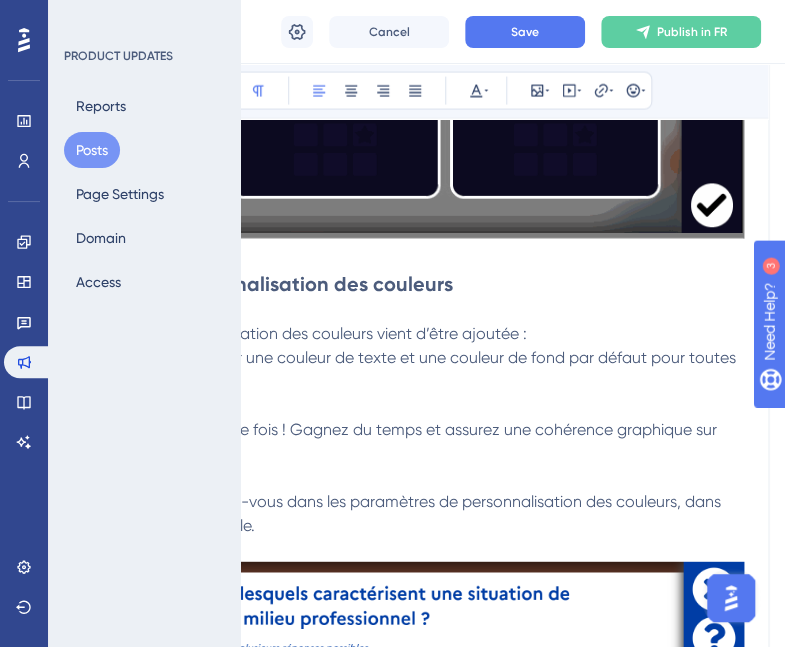 drag, startPoint x: 568, startPoint y: 382, endPoint x: 588, endPoint y: 386, distance: 20.396078 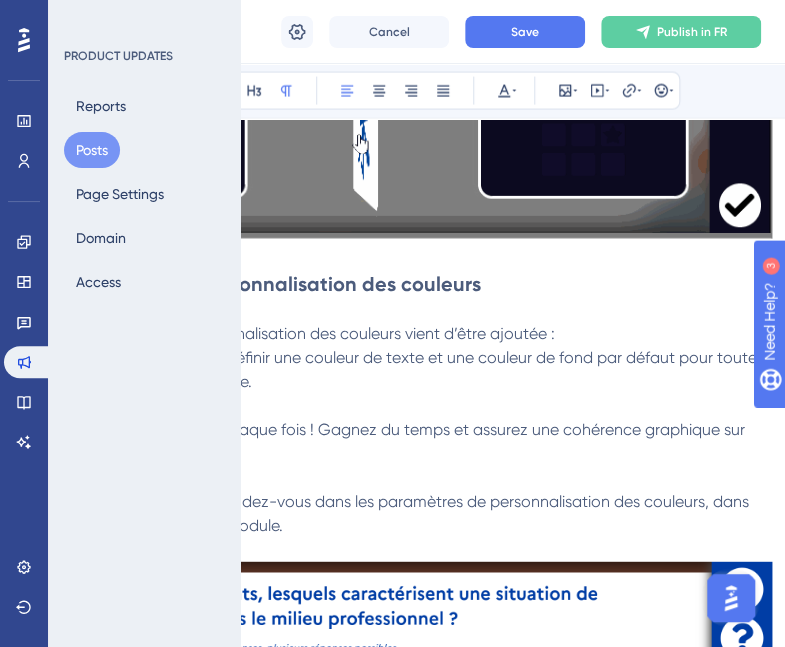 scroll, scrollTop: 1300, scrollLeft: 66, axis: both 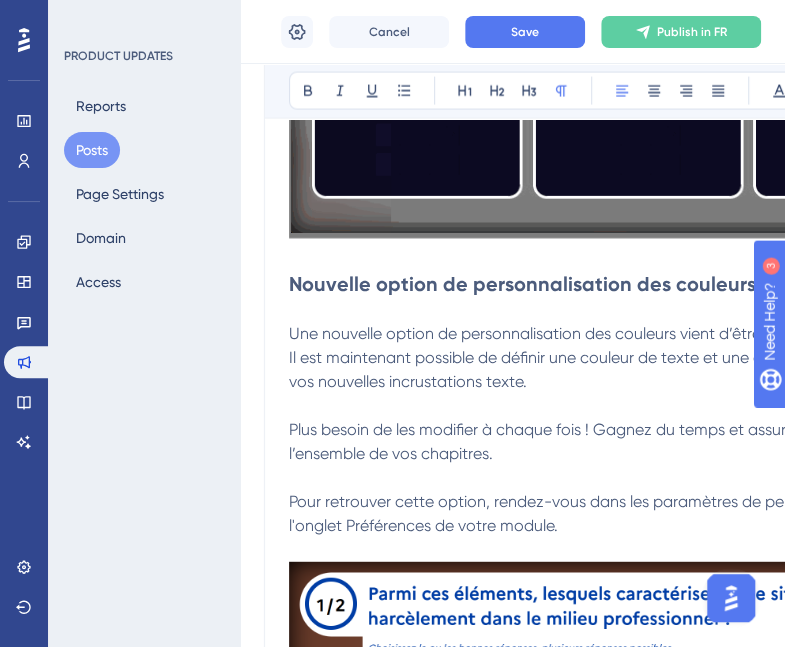 drag, startPoint x: 588, startPoint y: 386, endPoint x: 351, endPoint y: 381, distance: 237.05273 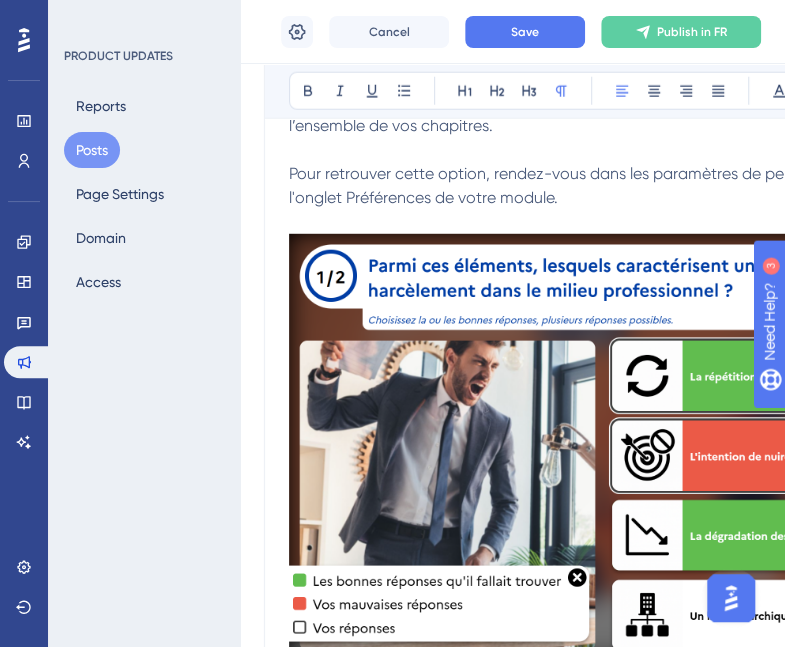 scroll, scrollTop: 1700, scrollLeft: 0, axis: vertical 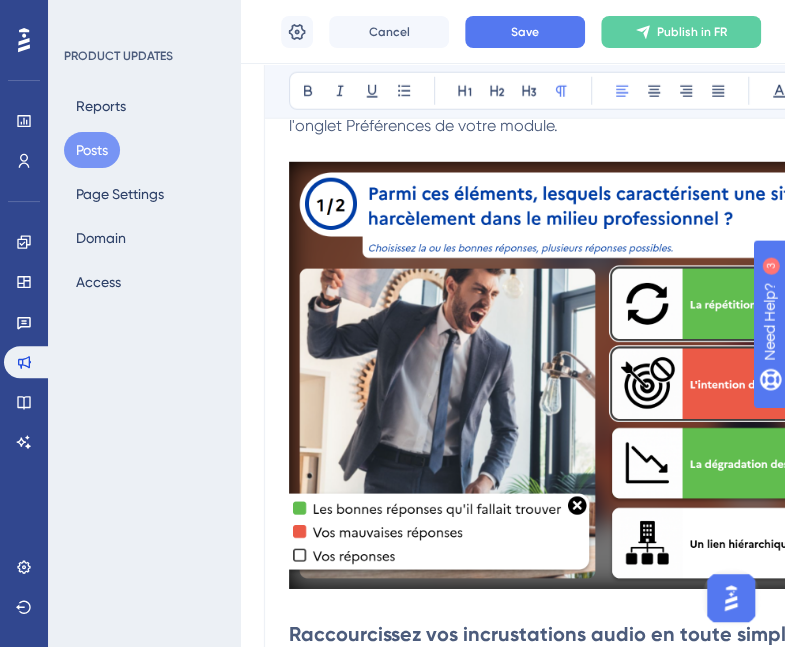 click at bounding box center (668, 375) 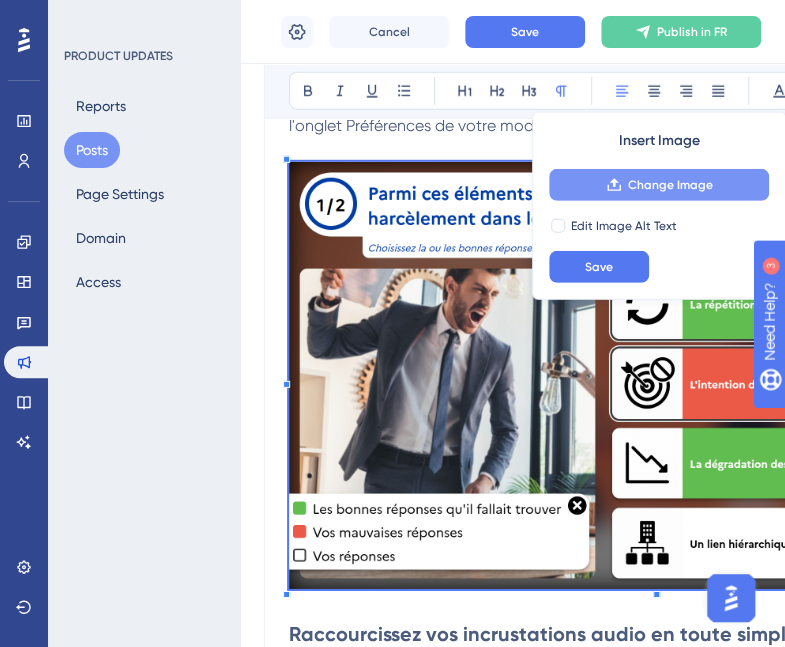 click on "Change Image" at bounding box center (670, 185) 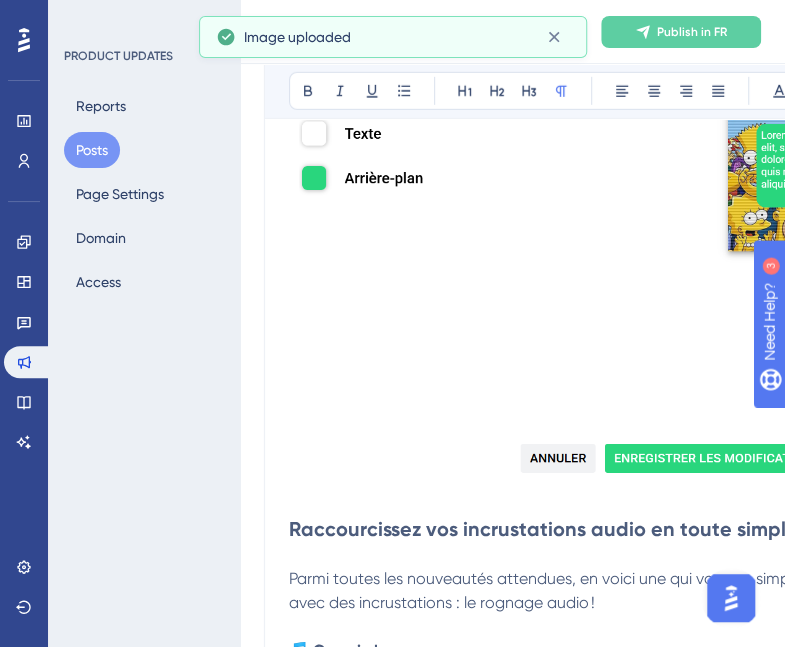 scroll, scrollTop: 2000, scrollLeft: 0, axis: vertical 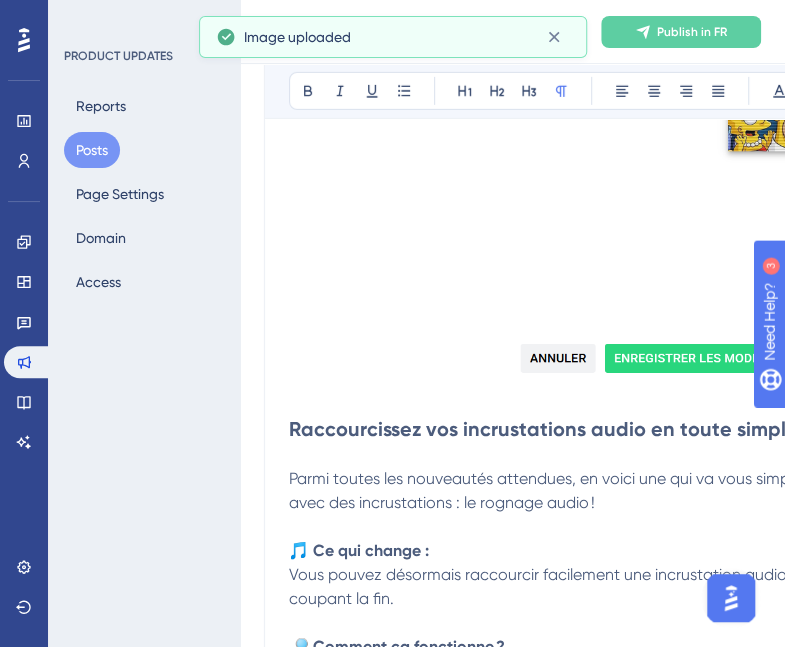 drag, startPoint x: 288, startPoint y: 424, endPoint x: 484, endPoint y: 439, distance: 196.57314 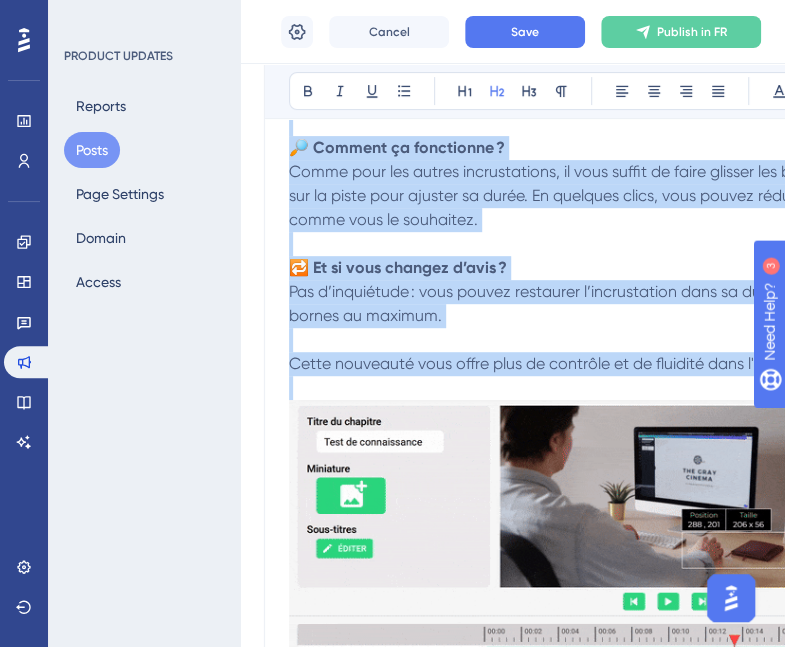 scroll, scrollTop: 2500, scrollLeft: 0, axis: vertical 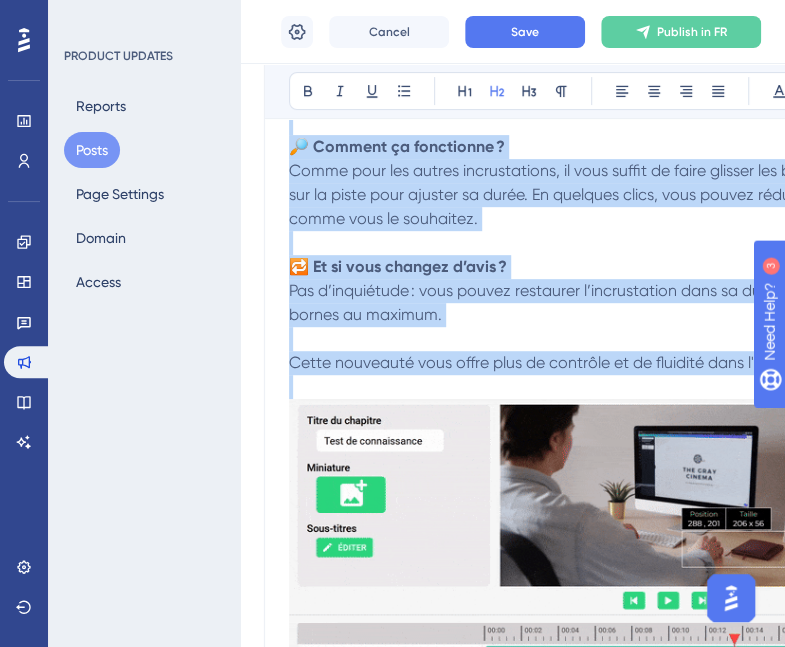 drag, startPoint x: 290, startPoint y: 421, endPoint x: 630, endPoint y: 392, distance: 341.23453 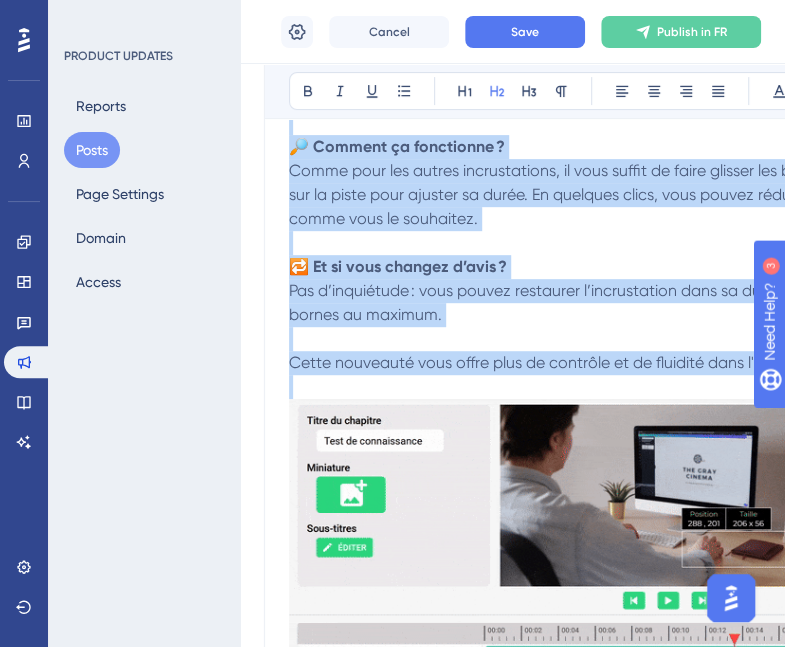 click on "Cette semaine, cap sur les nouveautés côté Kumullus ! Au programme, la refonte de l’activité Memory, des améliorations des options de personnalisation et le replay du webinaire Kumullus x Storyfox, désormais disponible sur YouTube ! On vous dit tout ci-dessous ! Découvrez la nouvelle version de l’activité "Memory" ! L’activité Memory fait peau neuve dans Kumullus, et elle vous offre désormais deux types d’expérience pédagogique à intégrer dans vos modules ! Deux façons de renforcer la mémorisation : ✅ Le Memory classique : Associez deux images identiques à retrouver. Idéal pour stimuler la mémoire visuelle de manière ludique. ✅ Le Memory pédagogique : Créez des associations plus riches avec des cartes dépareillées. Image / Mot, Question / Réponse, Concept / Définition. Parfait pour consolider les apprentissages en profondeur. Vous pouvez proposer entre 3 et 6 paires de cartes, à vous de choisir le format le plus adapté à vos objectifs pédagogiques ! Prêt à tester ?" at bounding box center (668, -108) 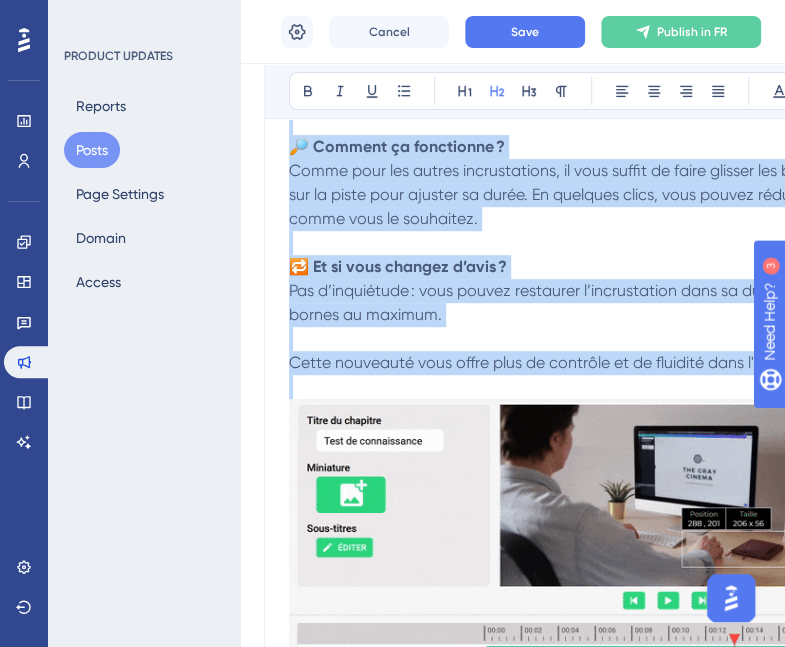scroll, scrollTop: 2443, scrollLeft: 0, axis: vertical 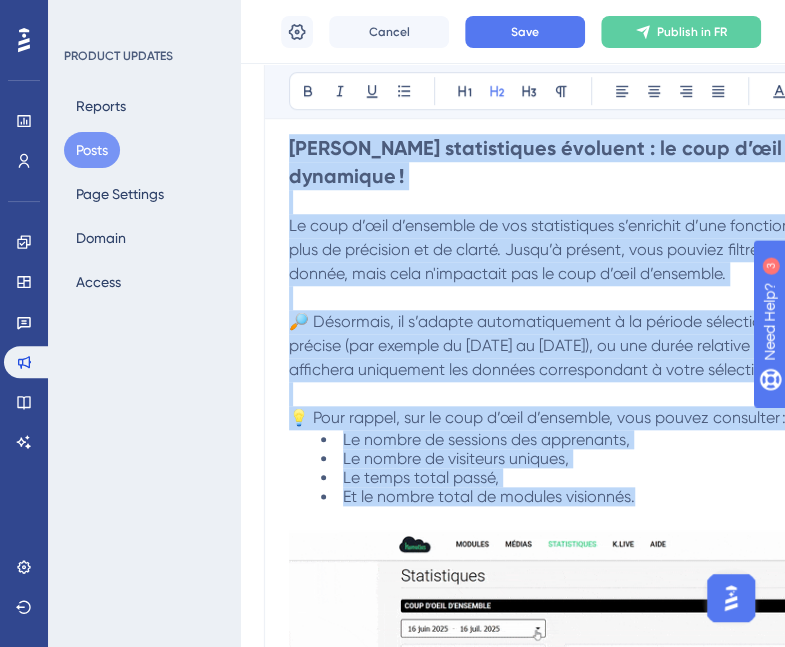 drag, startPoint x: 313, startPoint y: 453, endPoint x: 644, endPoint y: 472, distance: 331.54486 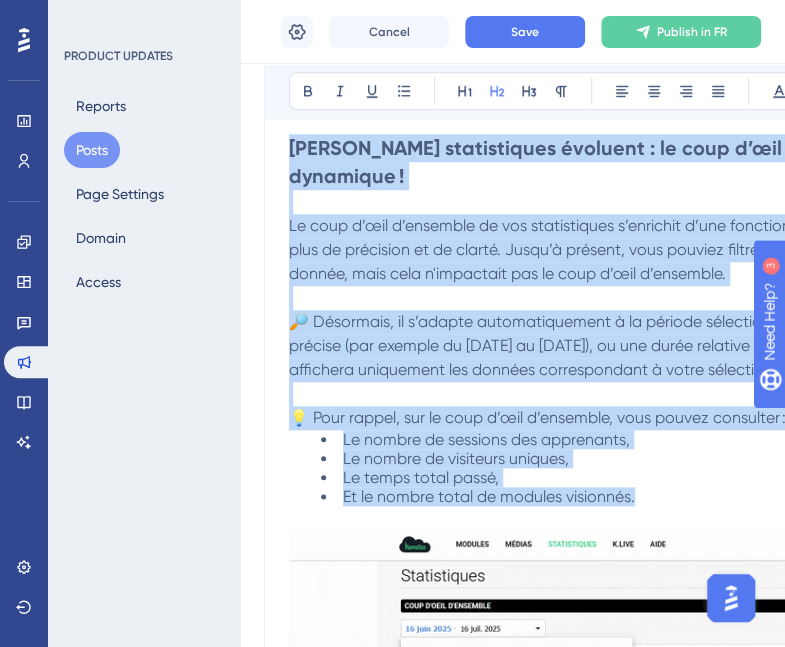 click on "Cette semaine, cap sur les nouveautés côté Kumullus ! Au programme, la refonte de l’activité Memory, des améliorations des options de personnalisation et le replay du webinaire Kumullus x Storyfox, désormais disponible sur YouTube ! On vous dit tout ci-dessous ! Découvrez la nouvelle version de l’activité "Memory" ! L’activité Memory fait peau neuve dans Kumullus, et elle vous offre désormais deux types d’expérience pédagogique à intégrer dans vos modules ! Deux façons de renforcer la mémorisation : ✅ Le Memory classique : Associez deux images identiques à retrouver. Idéal pour stimuler la mémoire visuelle de manière ludique. ✅ Le Memory pédagogique : Créez des associations plus riches avec des cartes dépareillées. Image / Mot, Question / Réponse, Concept / Définition. Parfait pour consolider les apprentissages en profondeur. Vous pouvez proposer entre 3 et 6 paires de cartes, à vous de choisir le format le plus adapté à vos objectifs pédagogiques ! Prêt à tester ?" at bounding box center (668, -567) 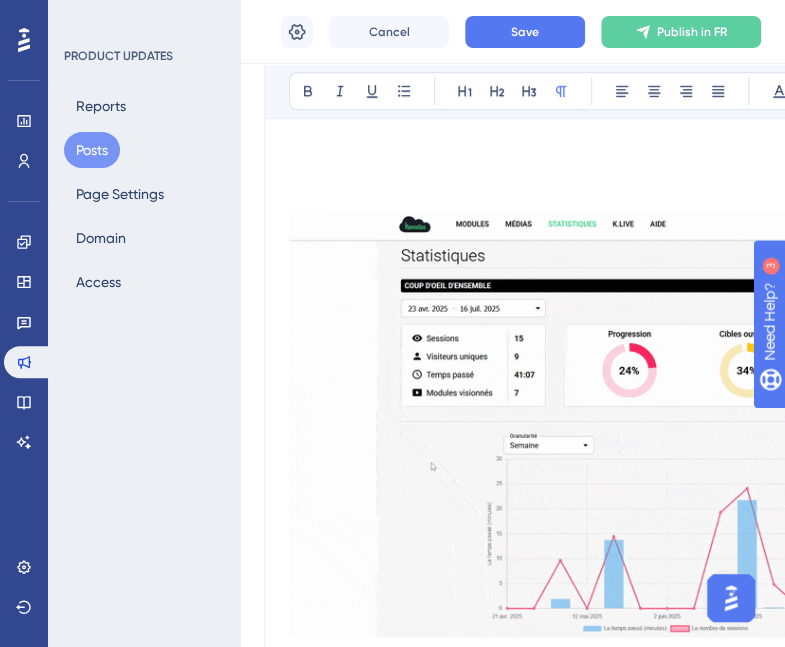 click at bounding box center [668, 423] 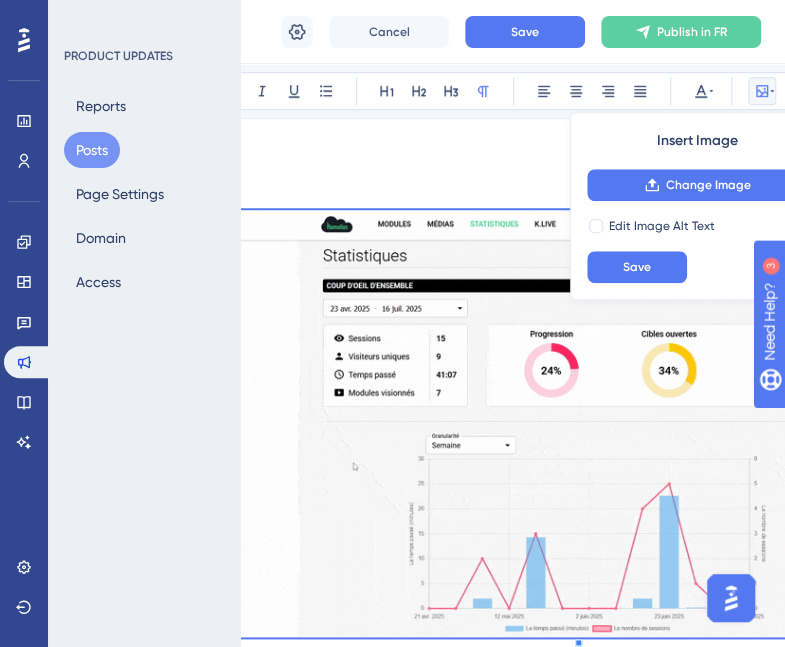 scroll, scrollTop: 2743, scrollLeft: 170, axis: both 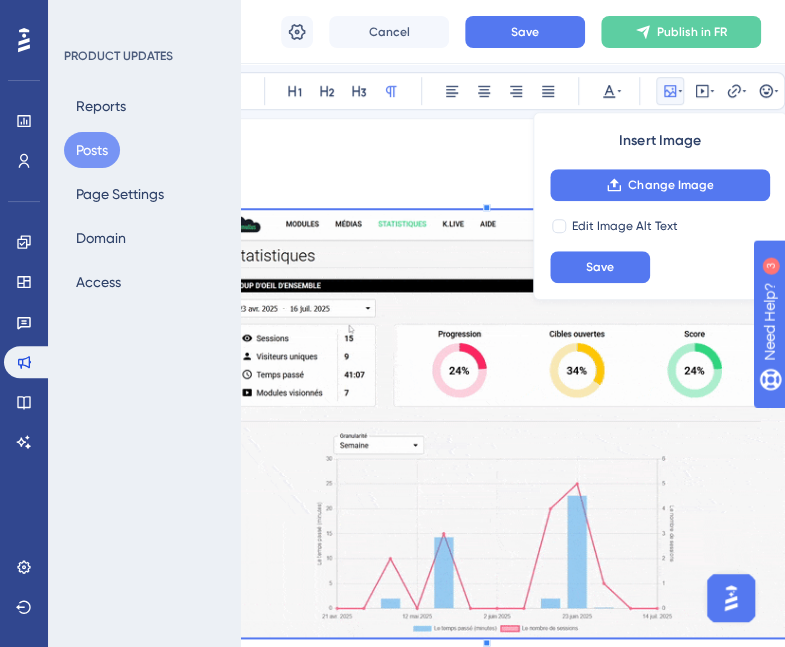 click at bounding box center (498, 423) 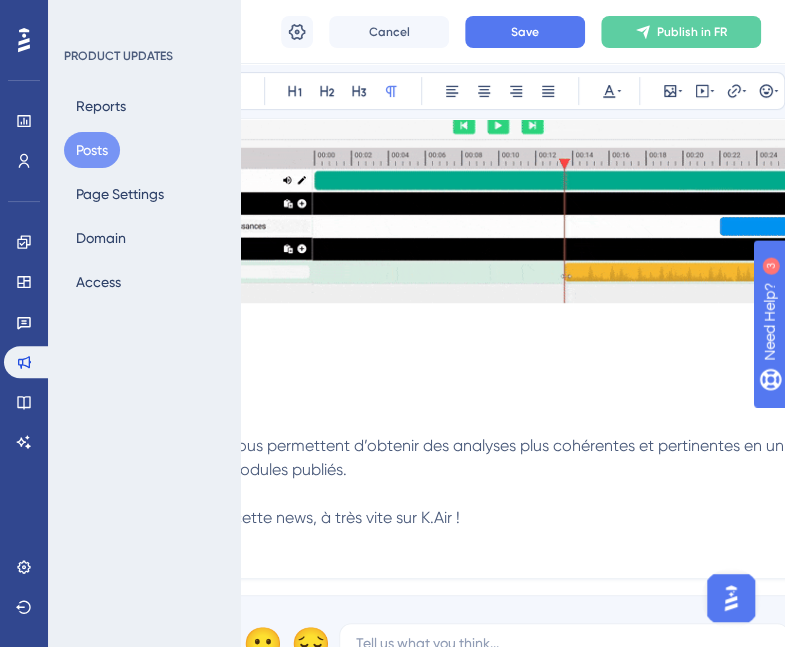 click at bounding box center (498, 113) 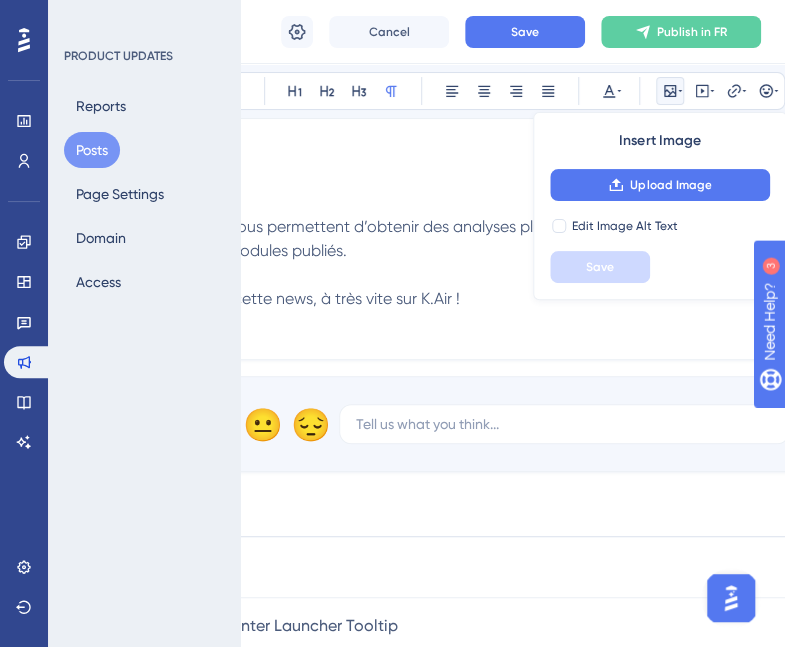 scroll, scrollTop: 2267, scrollLeft: 170, axis: both 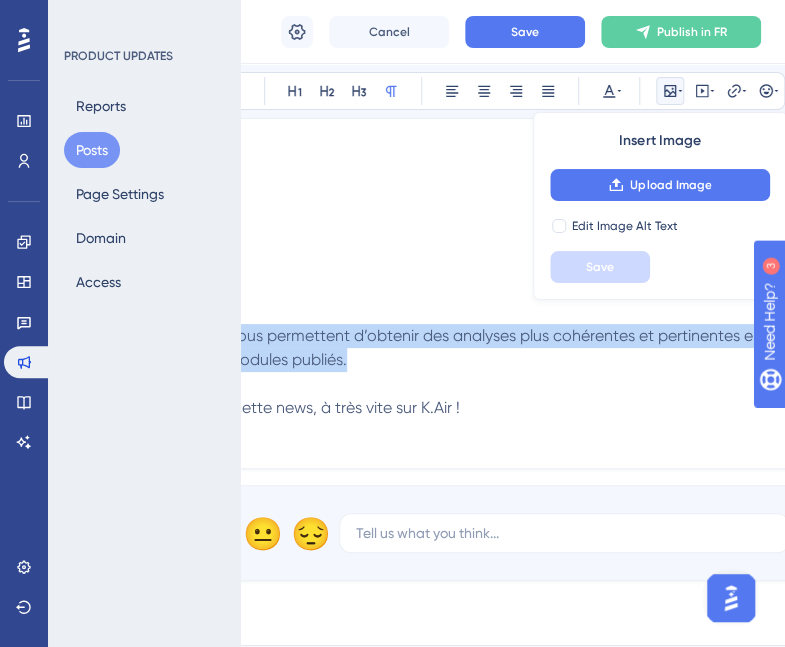 drag, startPoint x: 444, startPoint y: 362, endPoint x: 429, endPoint y: 319, distance: 45.54119 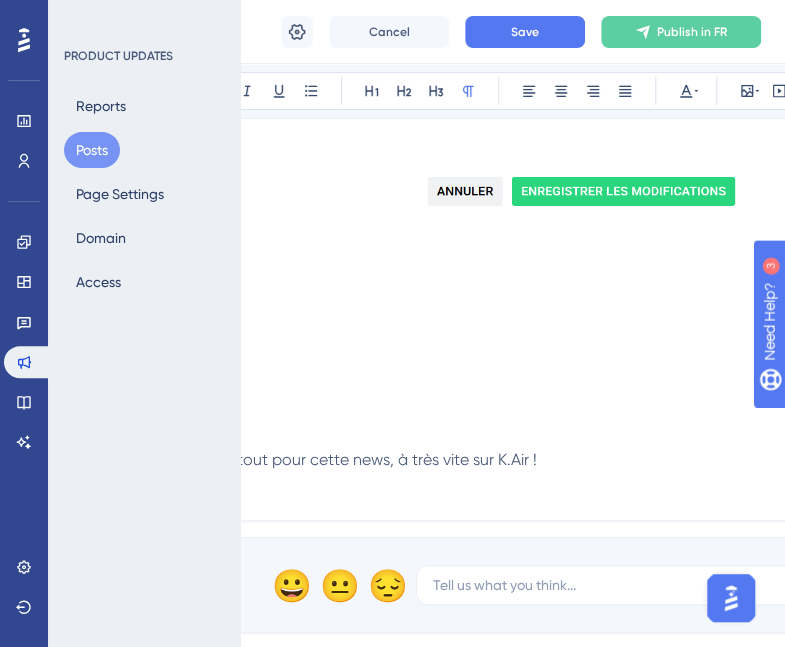scroll, scrollTop: 2167, scrollLeft: 14, axis: both 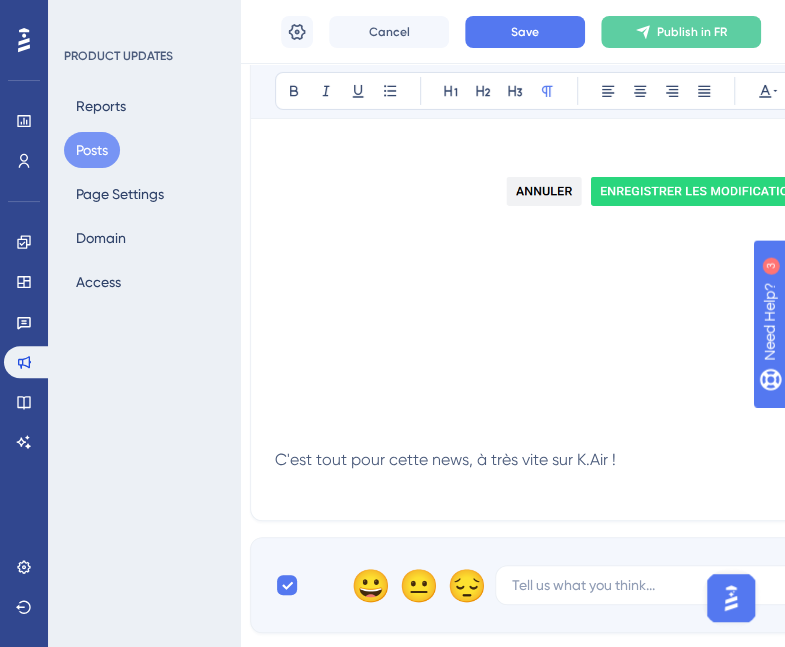 drag, startPoint x: 474, startPoint y: 360, endPoint x: 345, endPoint y: 352, distance: 129.24782 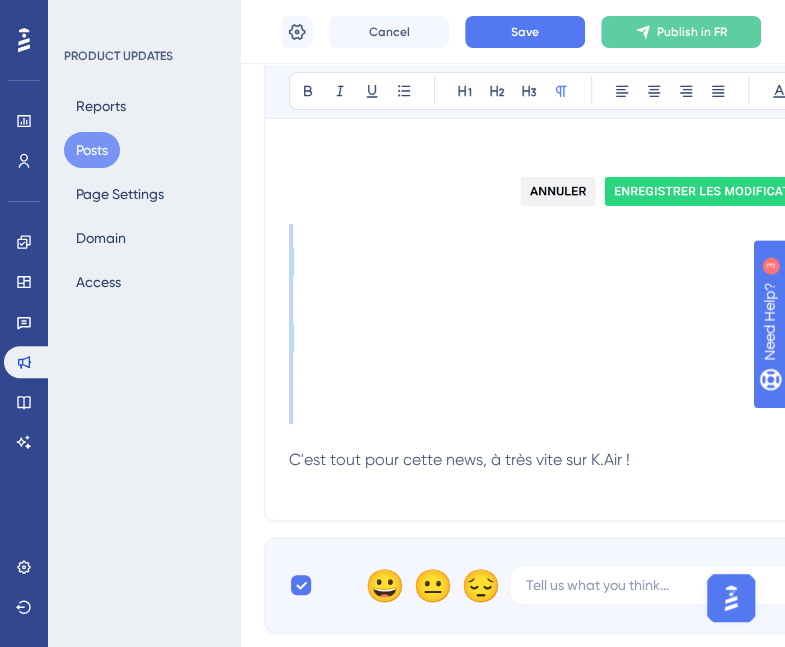 drag, startPoint x: 390, startPoint y: 403, endPoint x: 330, endPoint y: 236, distance: 177.4514 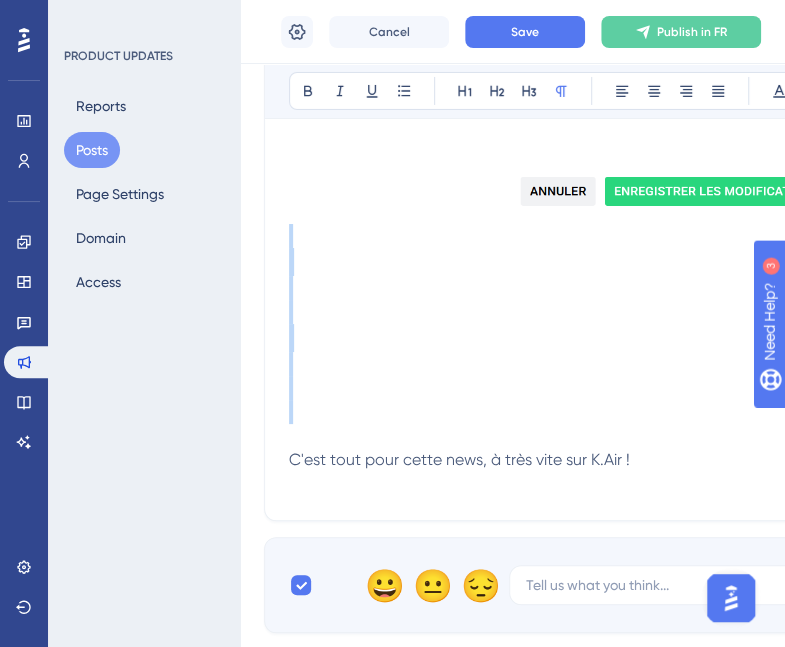 click on "Cette semaine, cap sur les nouveautés côté Kumullus ! Au programme, la refonte de l’activité Memory, des améliorations des options de personnalisation et le replay du webinaire Kumullus x Storyfox, désormais disponible sur YouTube ! On vous dit tout ci-dessous ! Découvrez la nouvelle version de l’activité "Memory" ! L’activité Memory fait peau neuve dans Kumullus, et elle vous offre désormais deux types d’expérience pédagogique à intégrer dans vos modules ! Deux façons de renforcer la mémorisation : ✅ Le Memory classique : Associez deux images identiques à retrouver. Idéal pour stimuler la mémoire visuelle de manière ludique. ✅ Le Memory pédagogique : Créez des associations plus riches avec des cartes dépareillées. Image / Mot, Question / Réponse, Concept / Définition. Parfait pour consolider les apprentissages en profondeur. Vous pouvez proposer entre 3 et 6 paires de cartes, à vous de choisir le format le plus adapté à vos objectifs pédagogiques ! Prêt à tester ?" at bounding box center (668, -585) 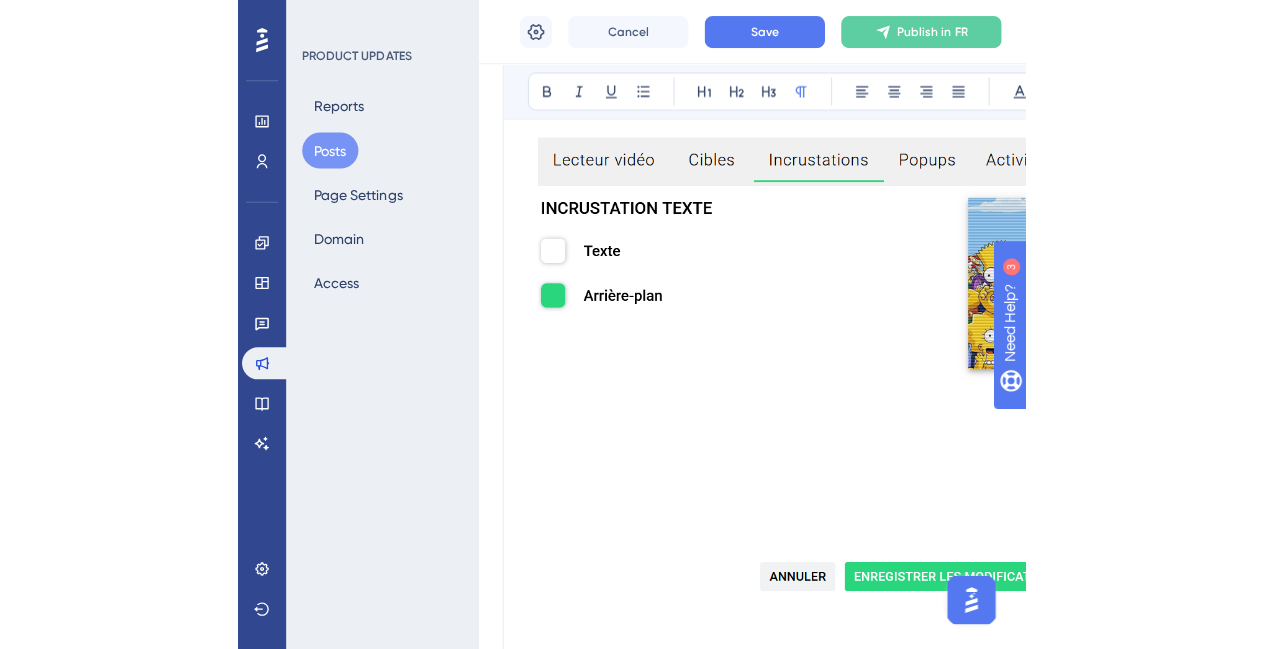scroll, scrollTop: 1867, scrollLeft: 0, axis: vertical 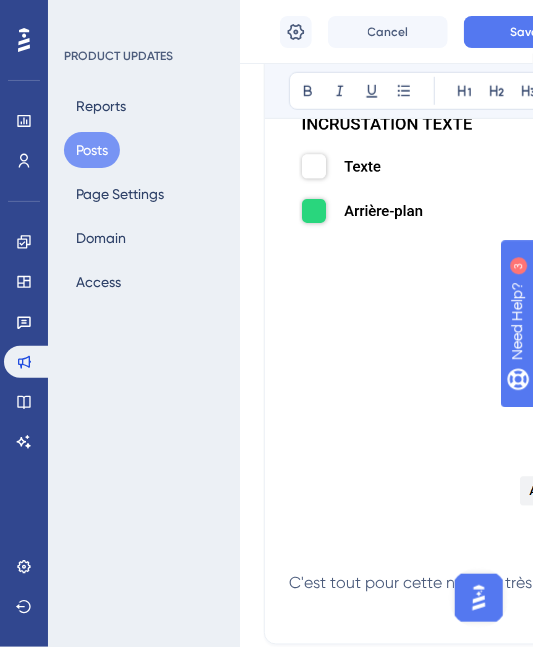 click at bounding box center [668, 536] 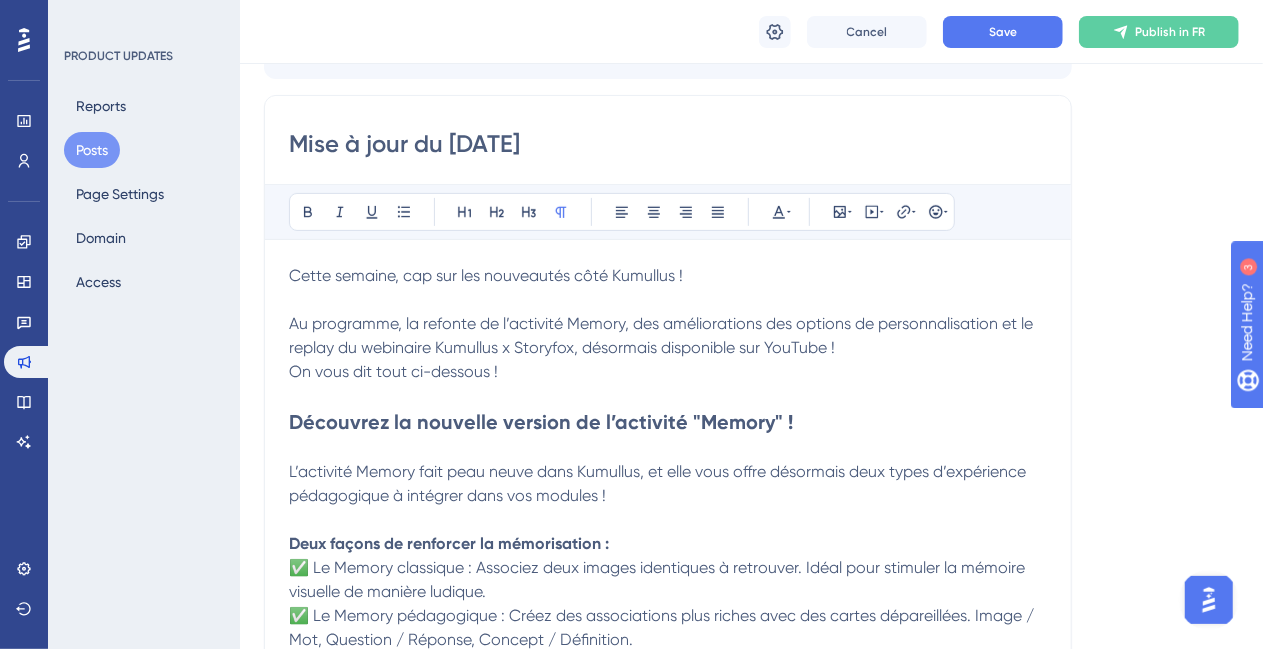 scroll, scrollTop: 167, scrollLeft: 0, axis: vertical 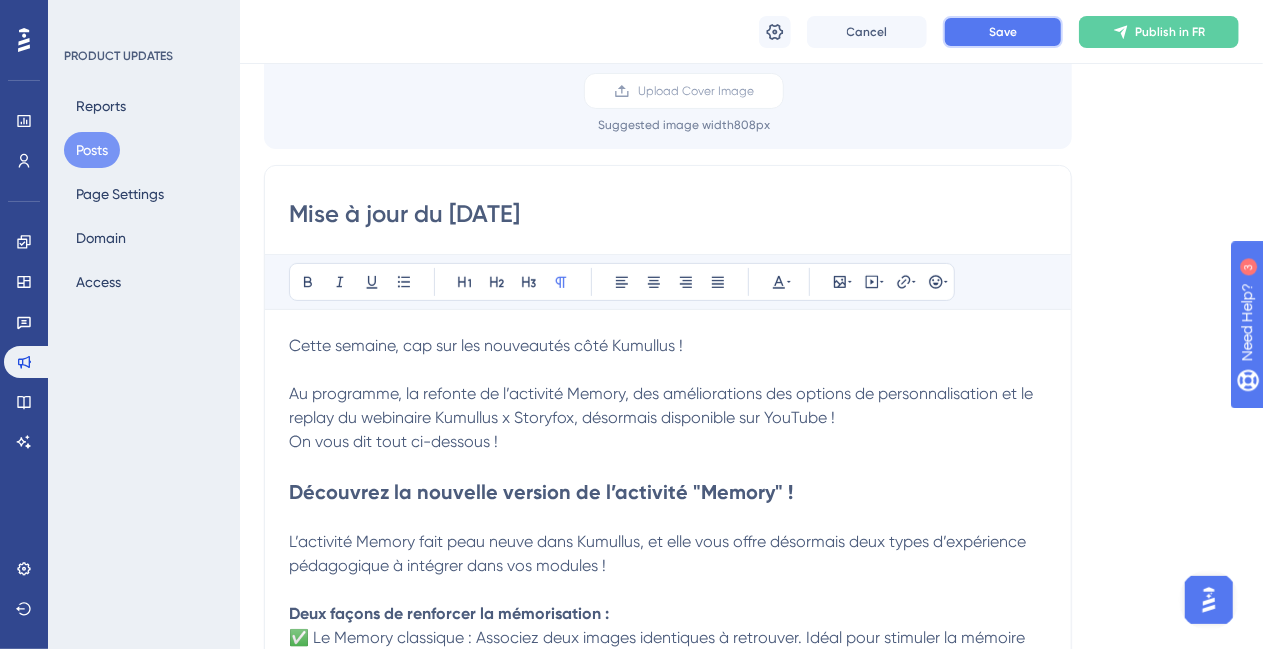 click on "Save" at bounding box center [1003, 32] 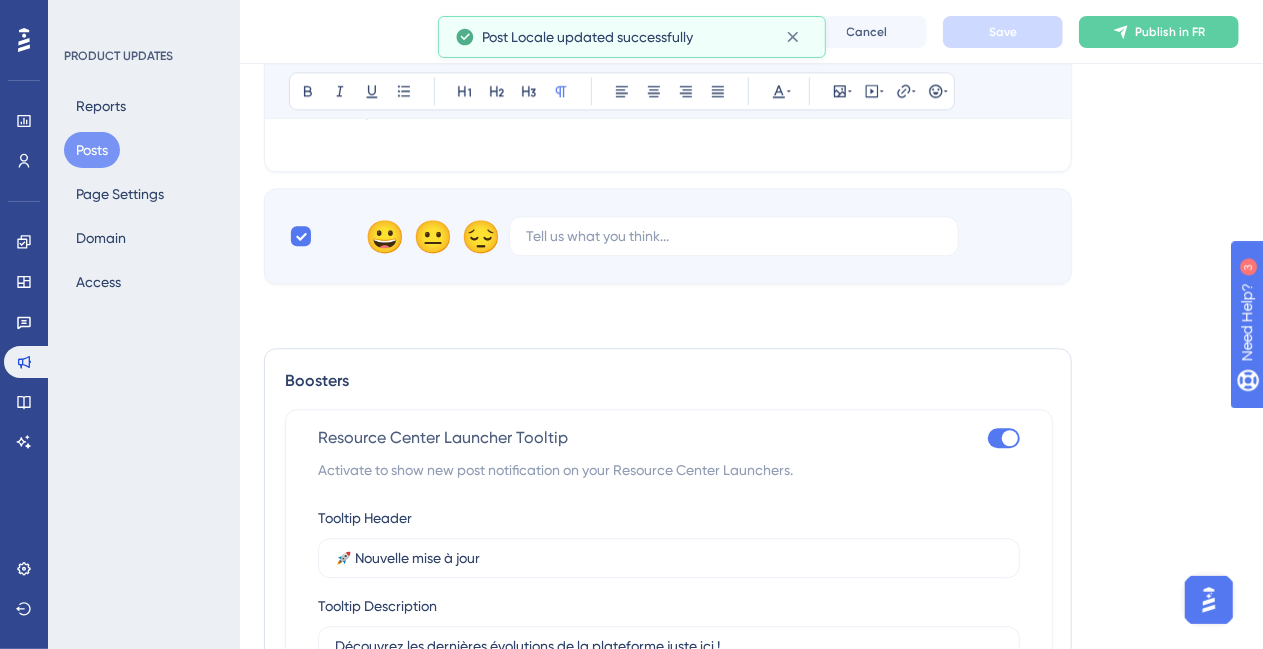 scroll, scrollTop: 2367, scrollLeft: 0, axis: vertical 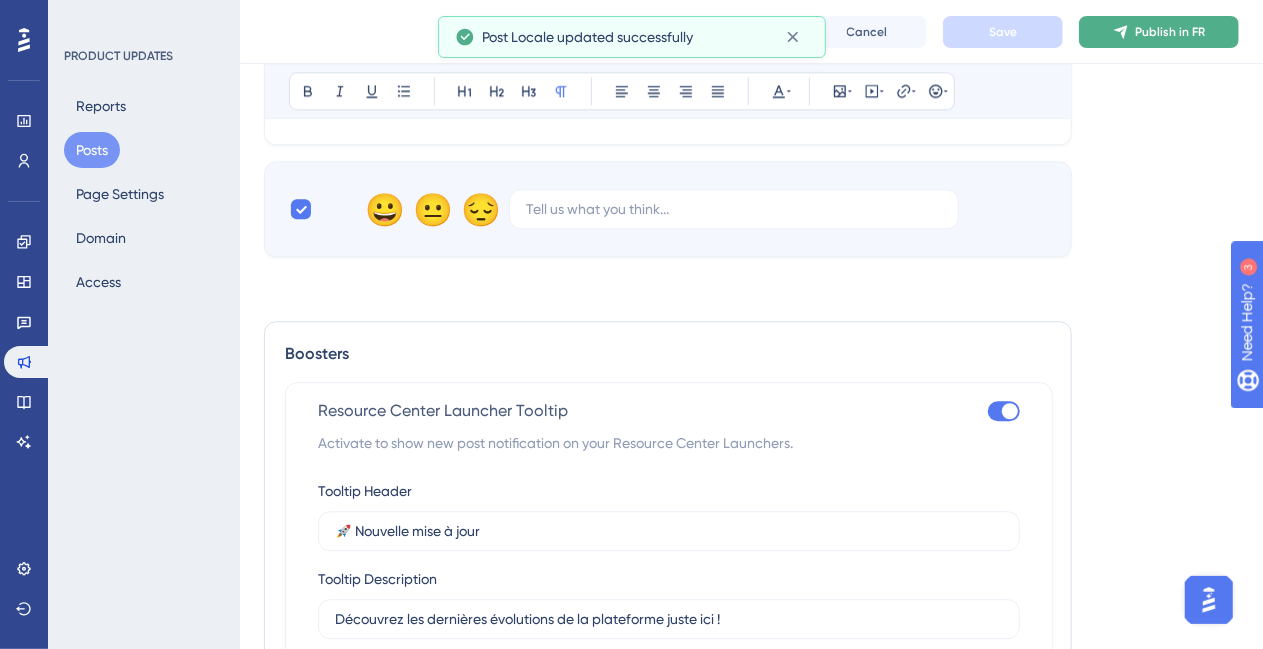 click on "Publish in FR" at bounding box center [1170, 32] 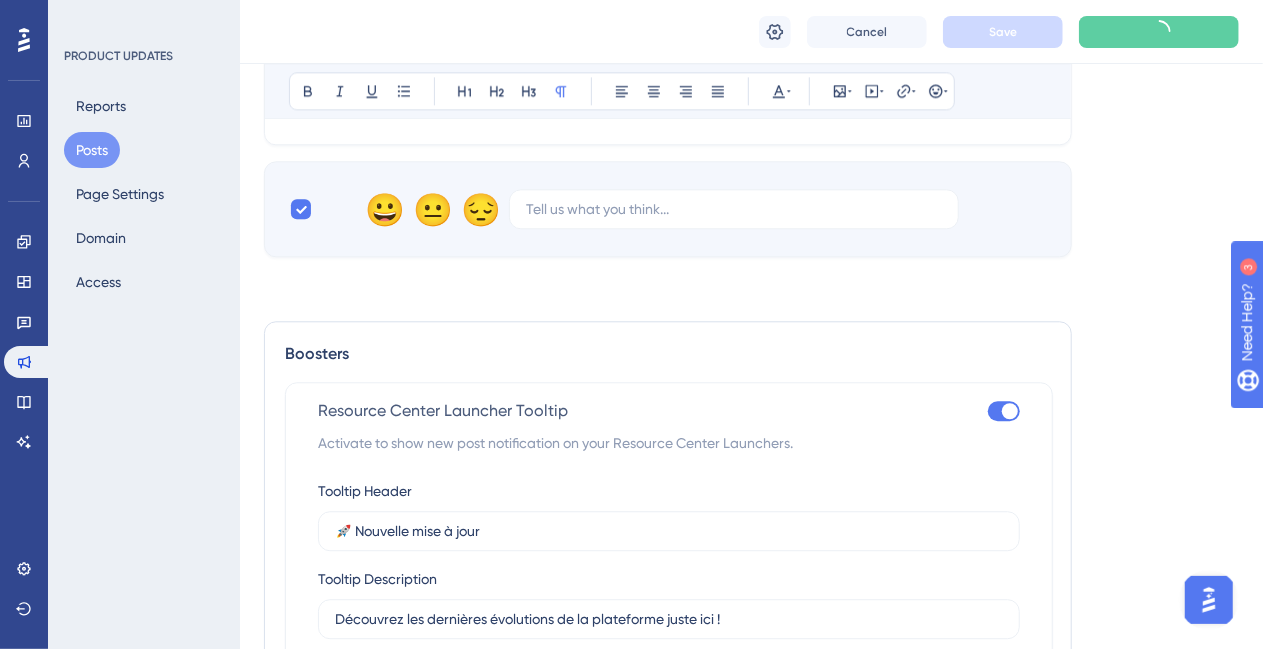 scroll, scrollTop: 1969, scrollLeft: 0, axis: vertical 